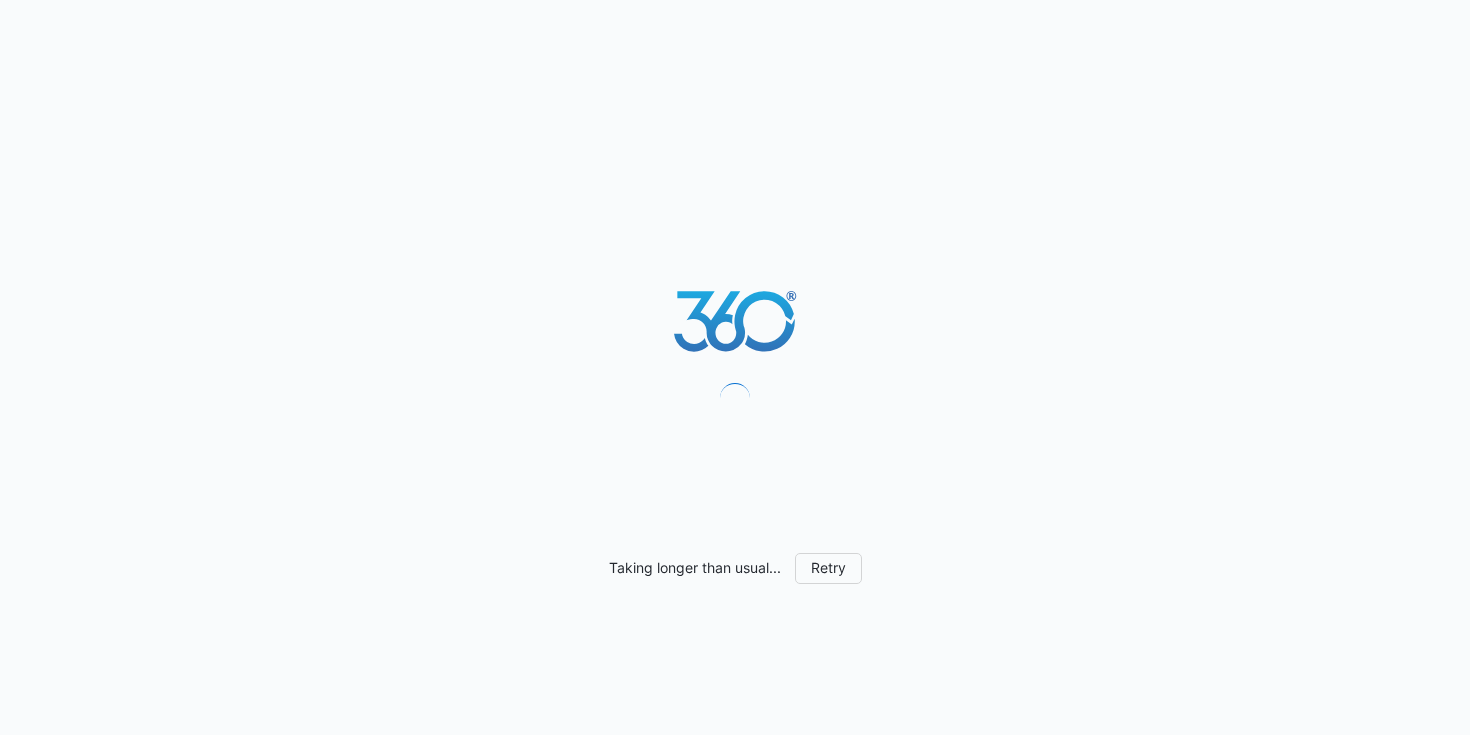 scroll, scrollTop: 0, scrollLeft: 0, axis: both 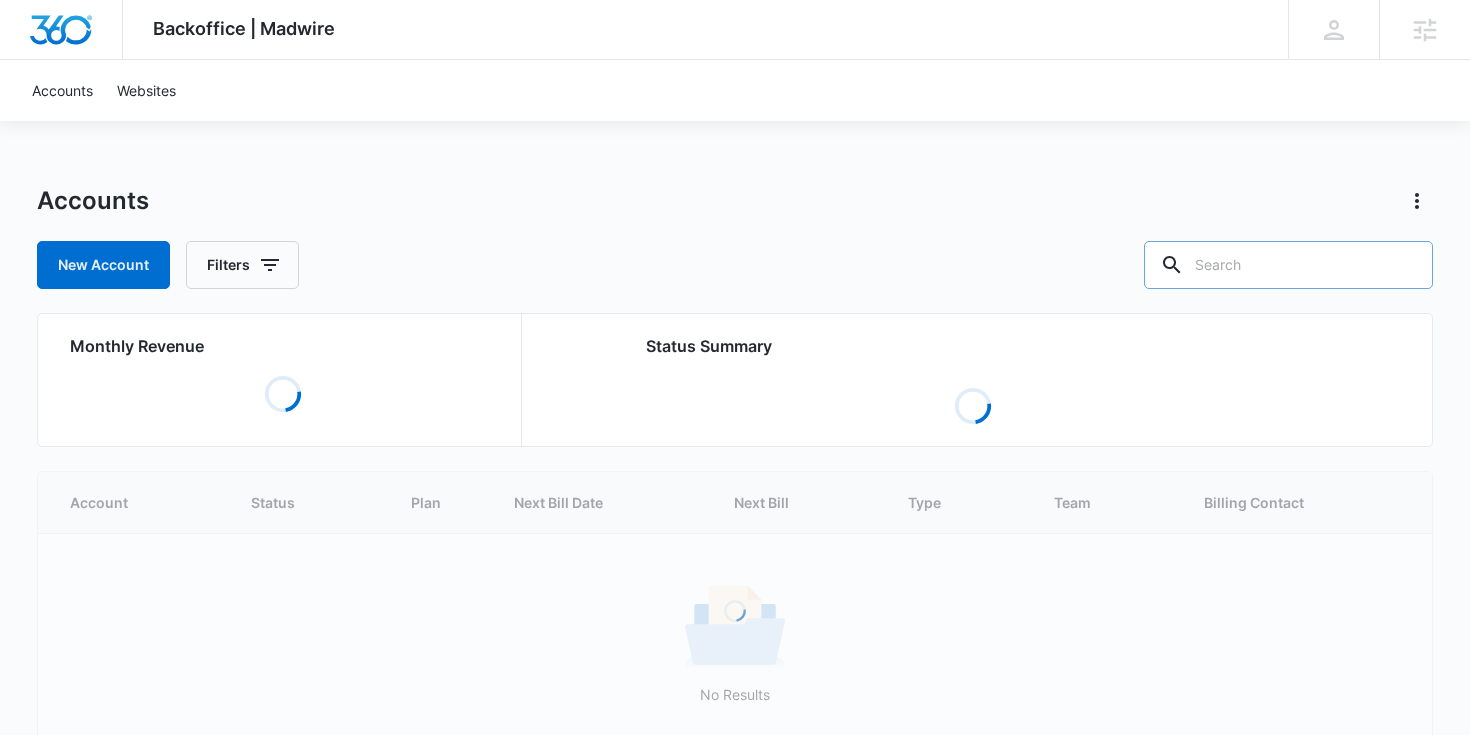 click at bounding box center [1288, 265] 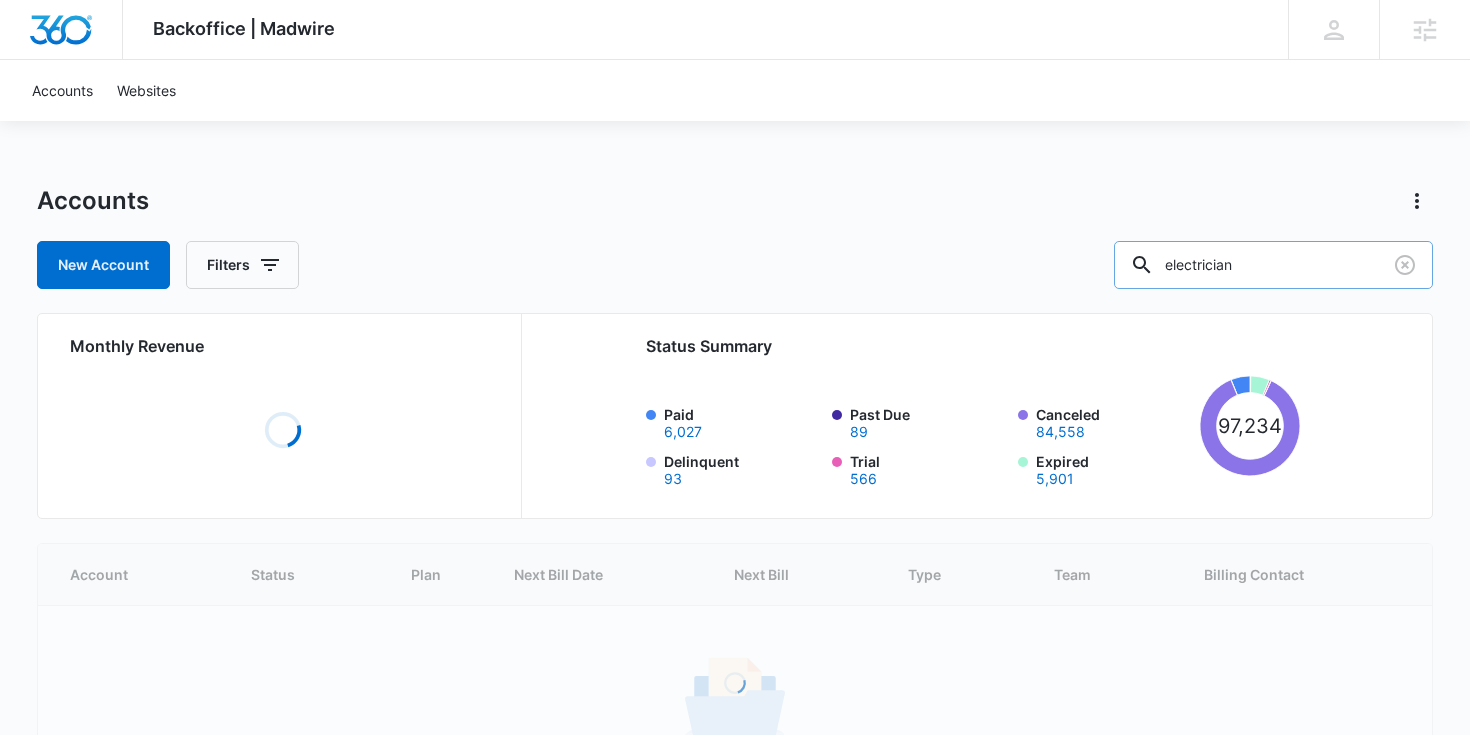 type on "electrician" 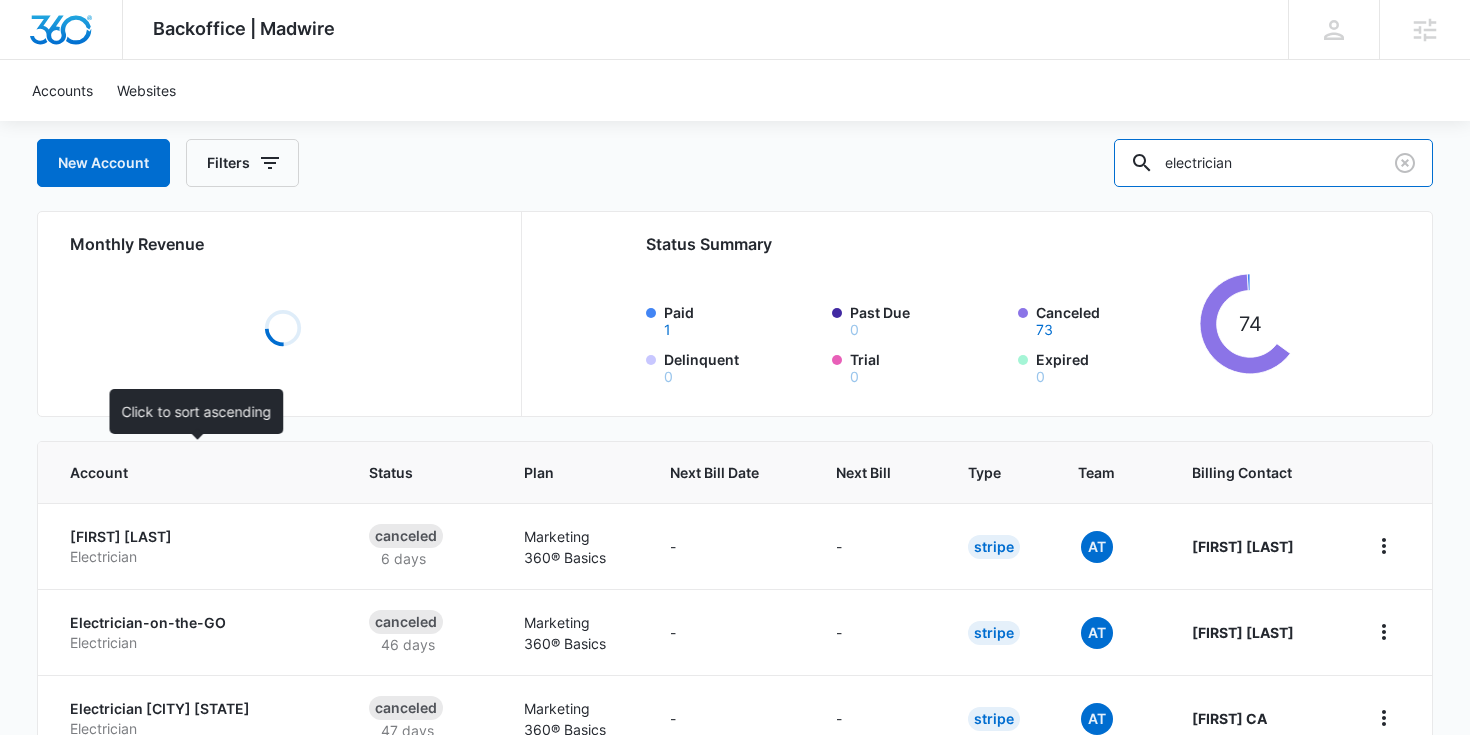 scroll, scrollTop: 401, scrollLeft: 0, axis: vertical 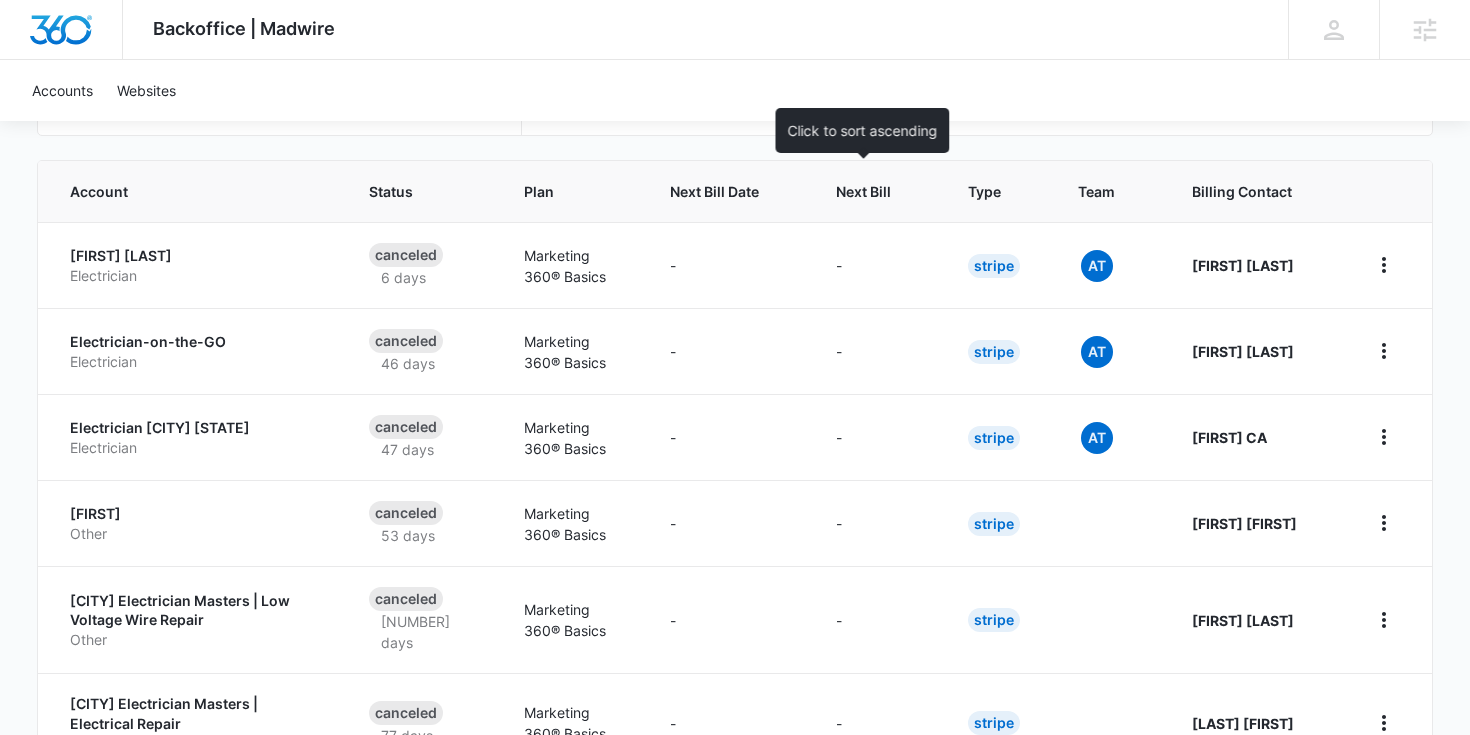 click on "Next Bill" at bounding box center [878, 191] 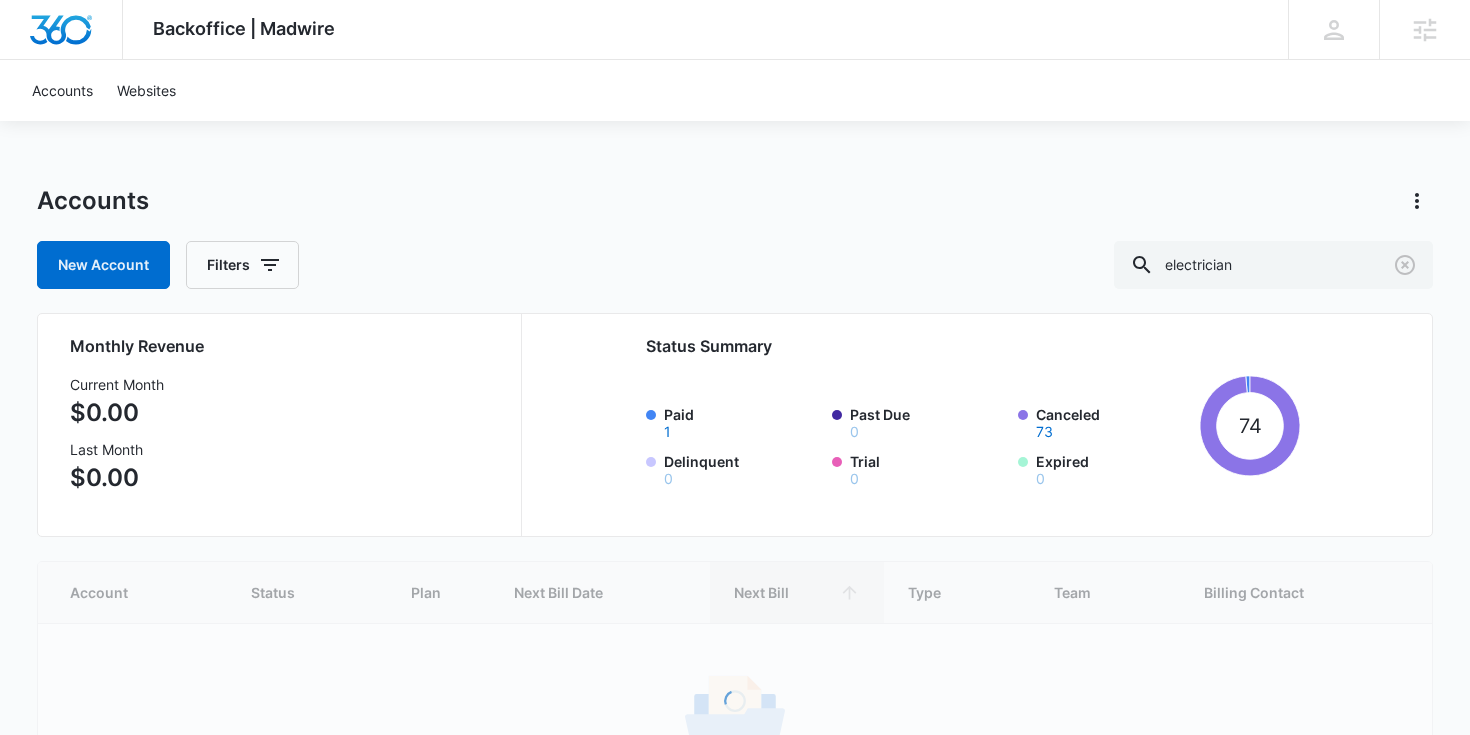 scroll, scrollTop: 199, scrollLeft: 0, axis: vertical 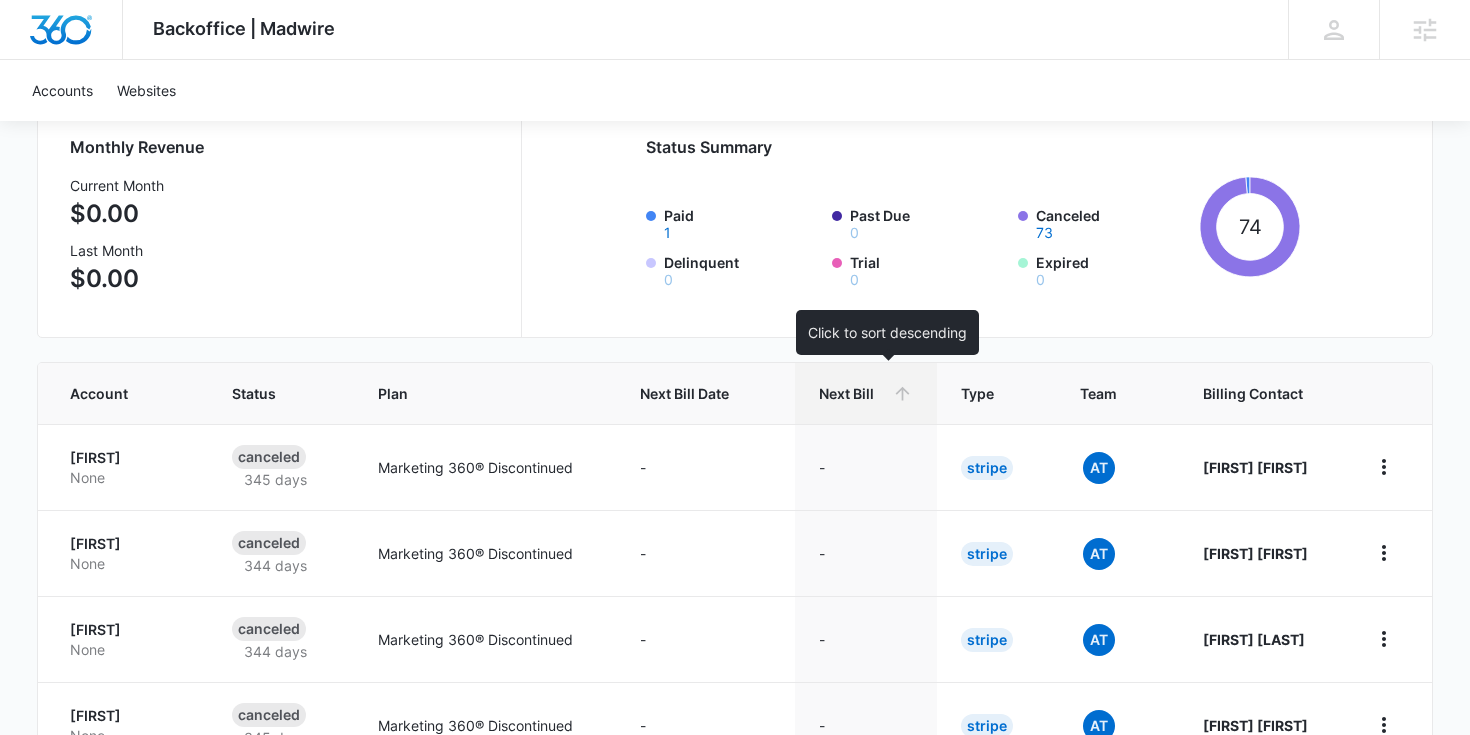 click on "Next Bill" at bounding box center [851, 393] 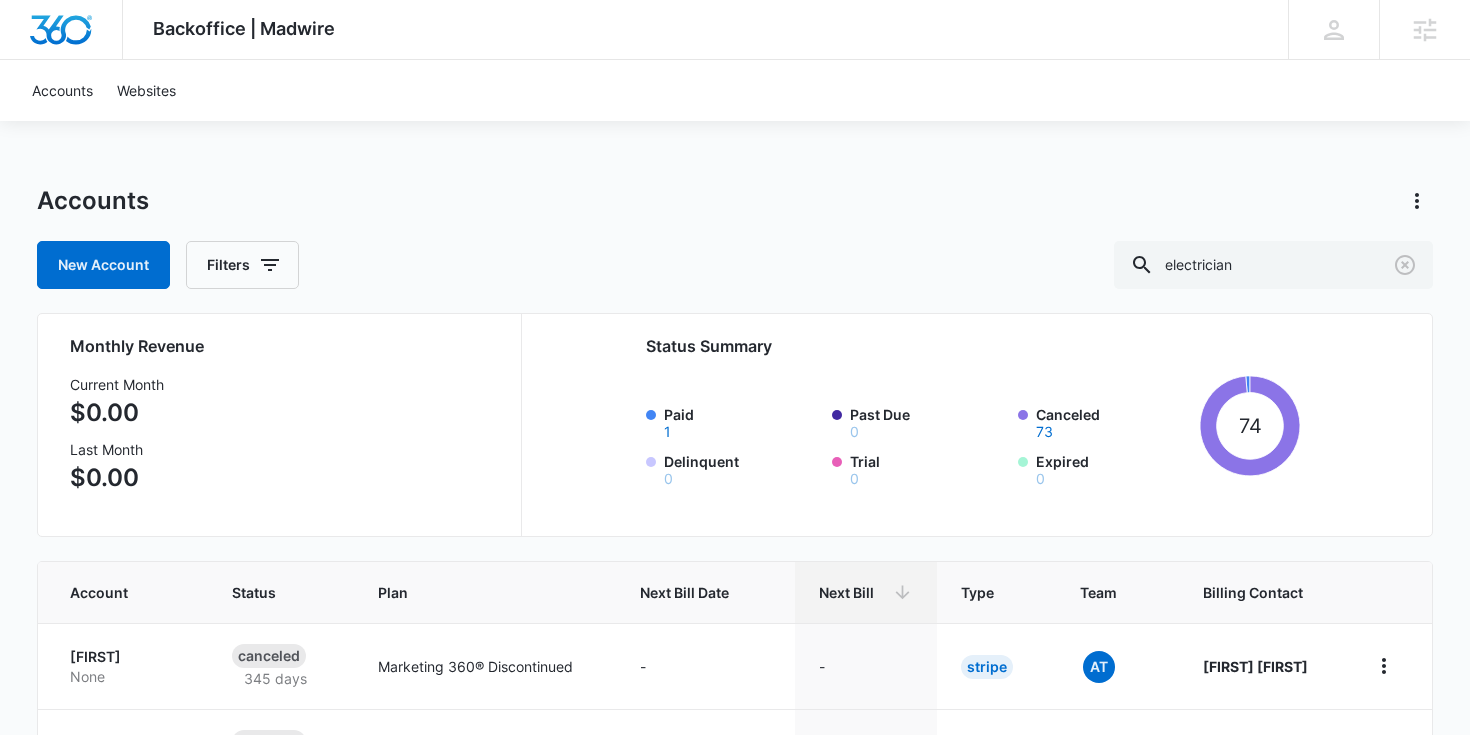scroll, scrollTop: 105, scrollLeft: 0, axis: vertical 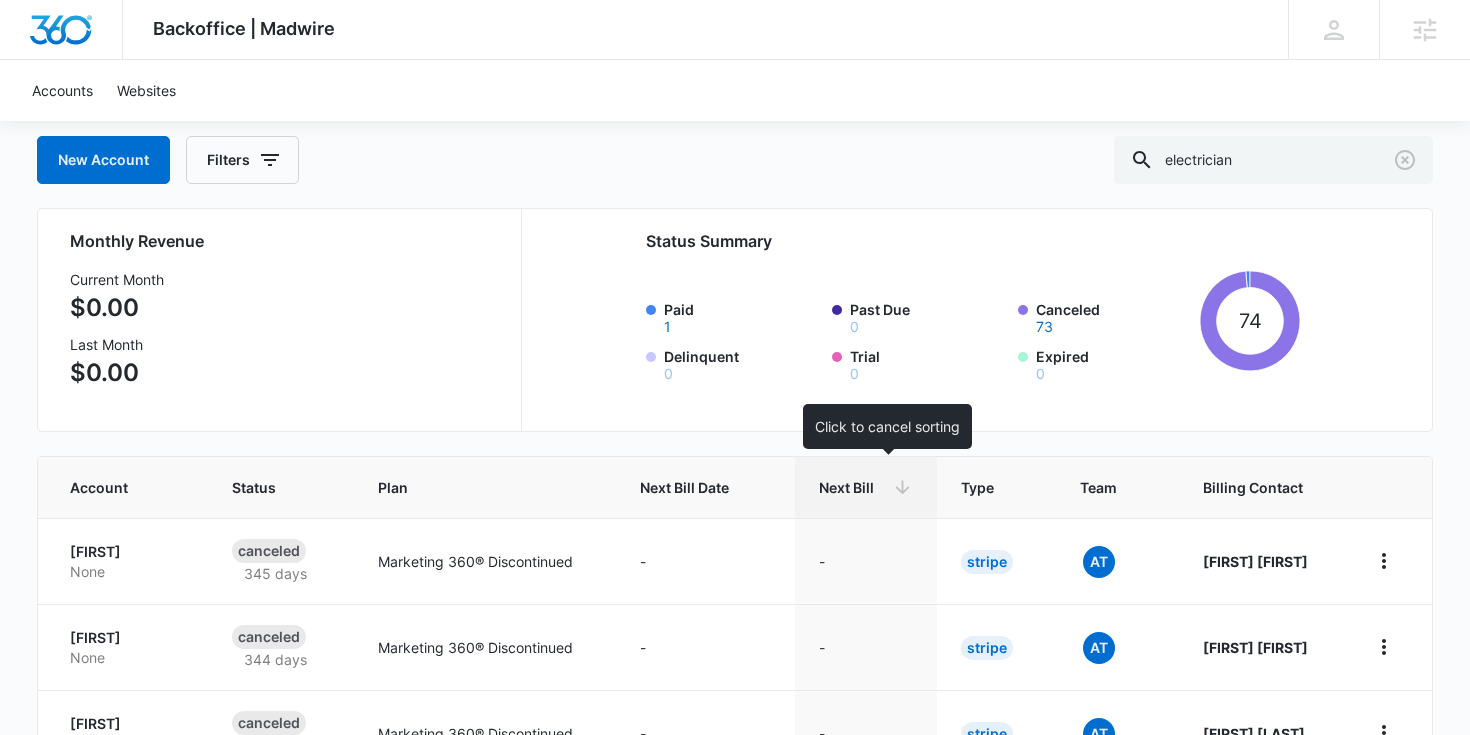 click 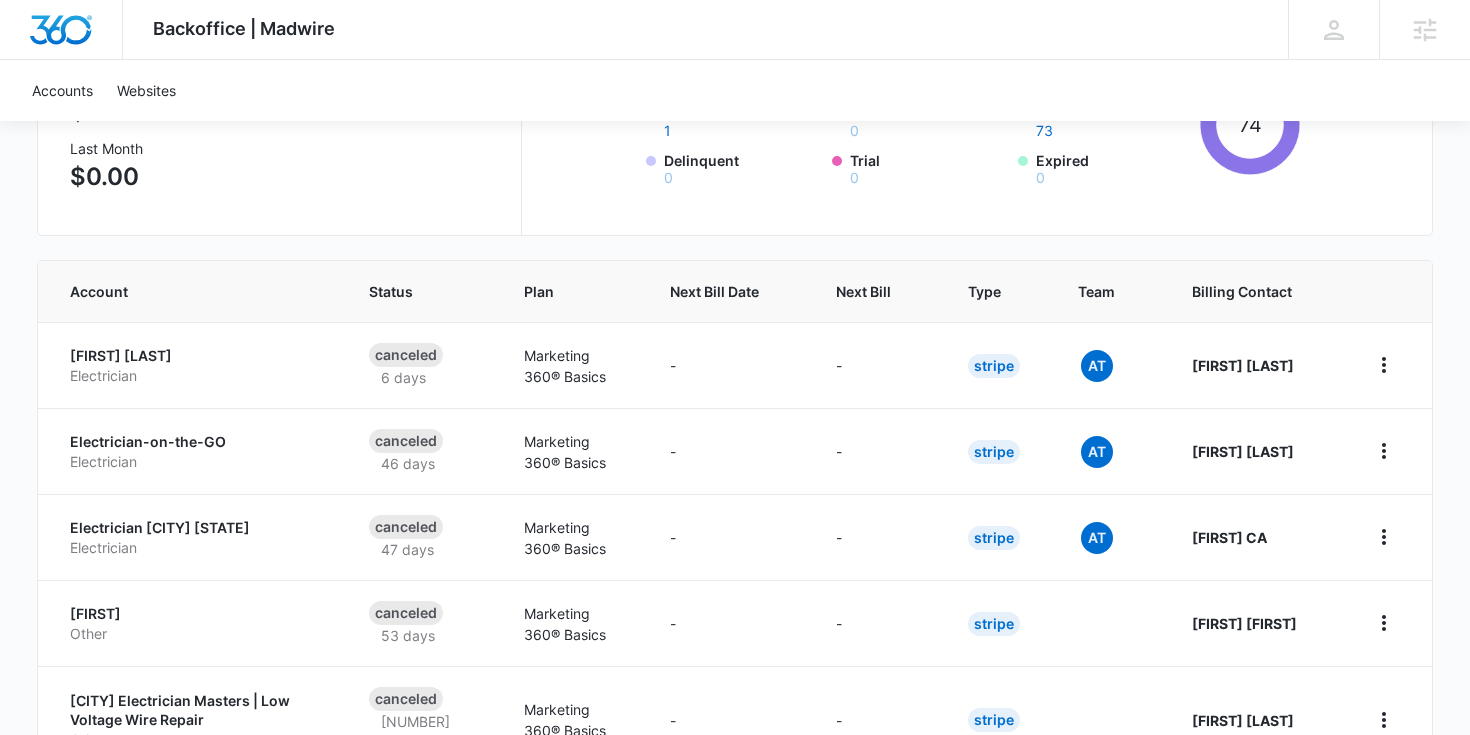 scroll, scrollTop: 347, scrollLeft: 0, axis: vertical 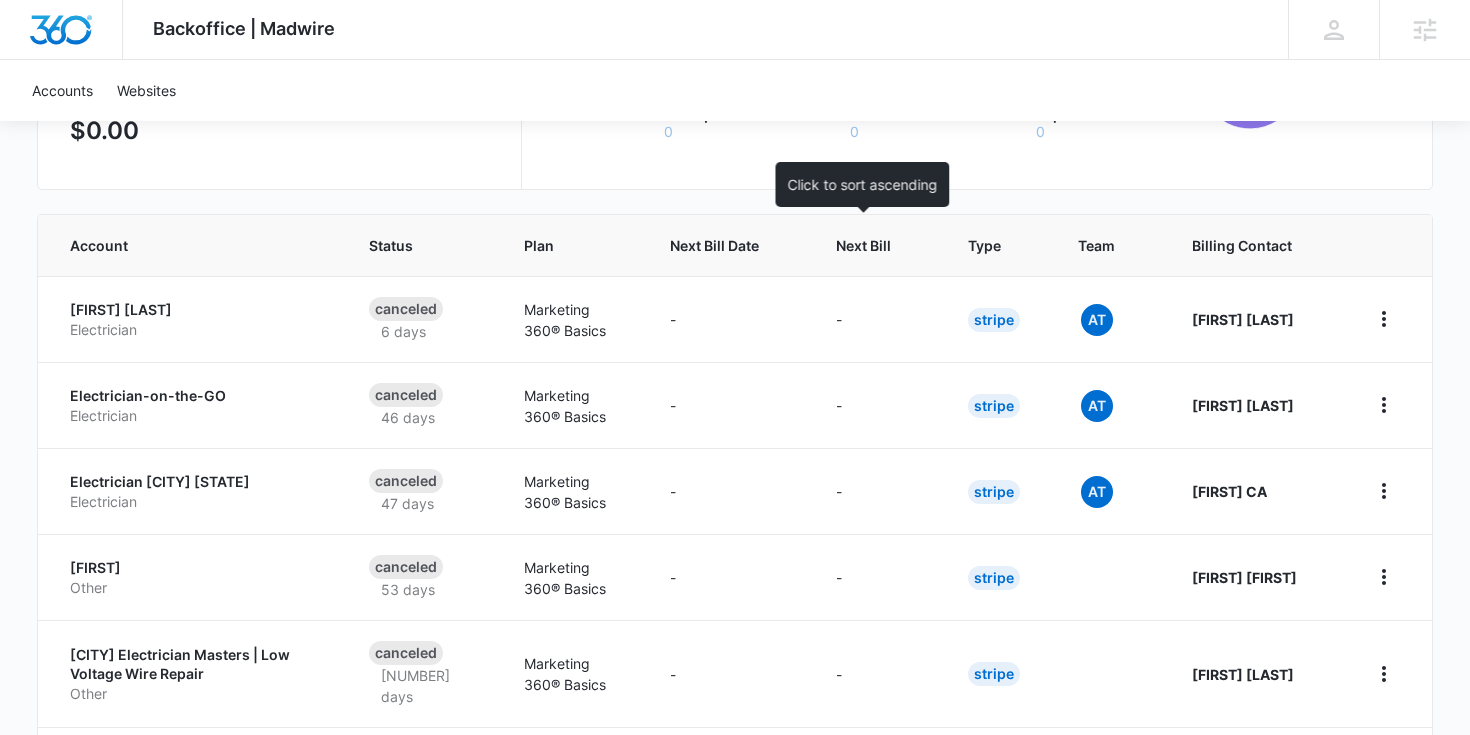 click at bounding box center [909, 245] 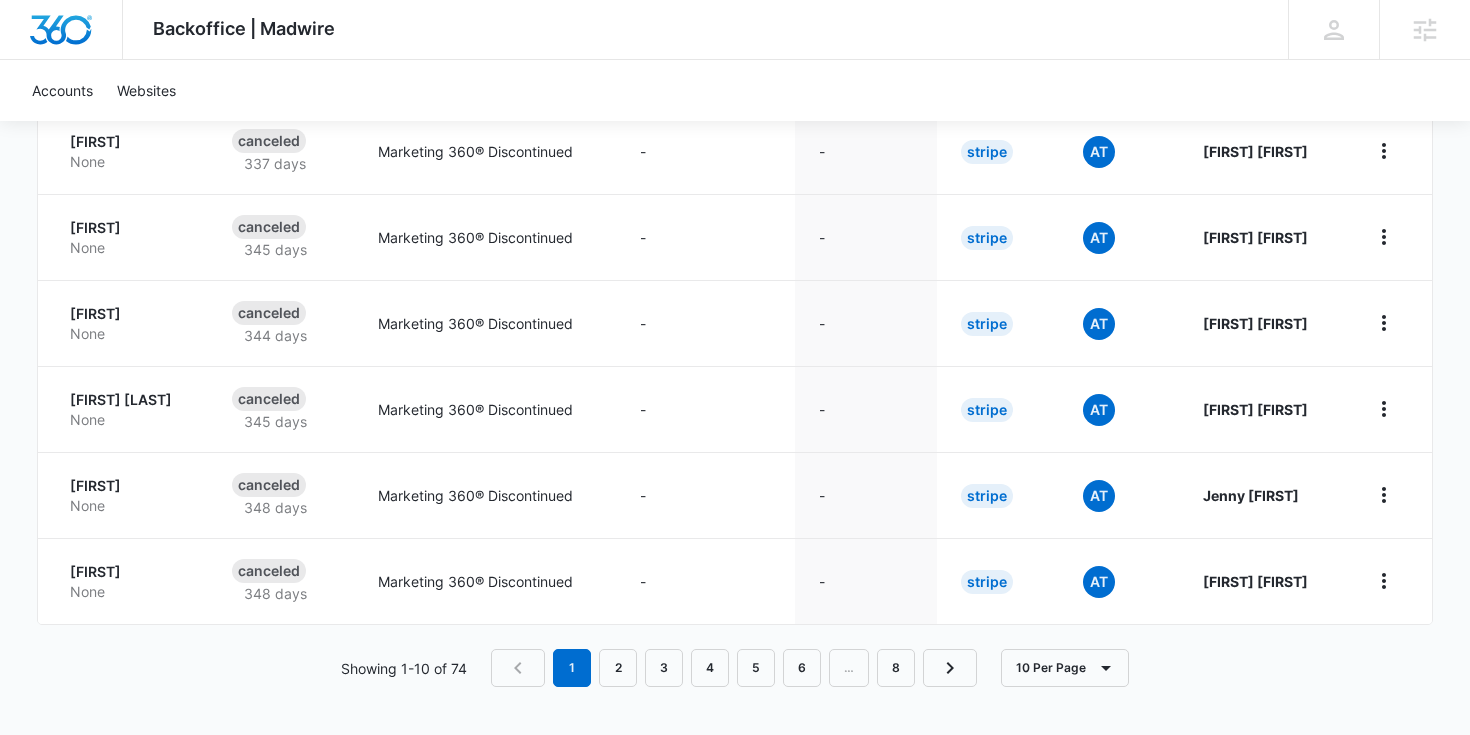 scroll, scrollTop: 1069, scrollLeft: 0, axis: vertical 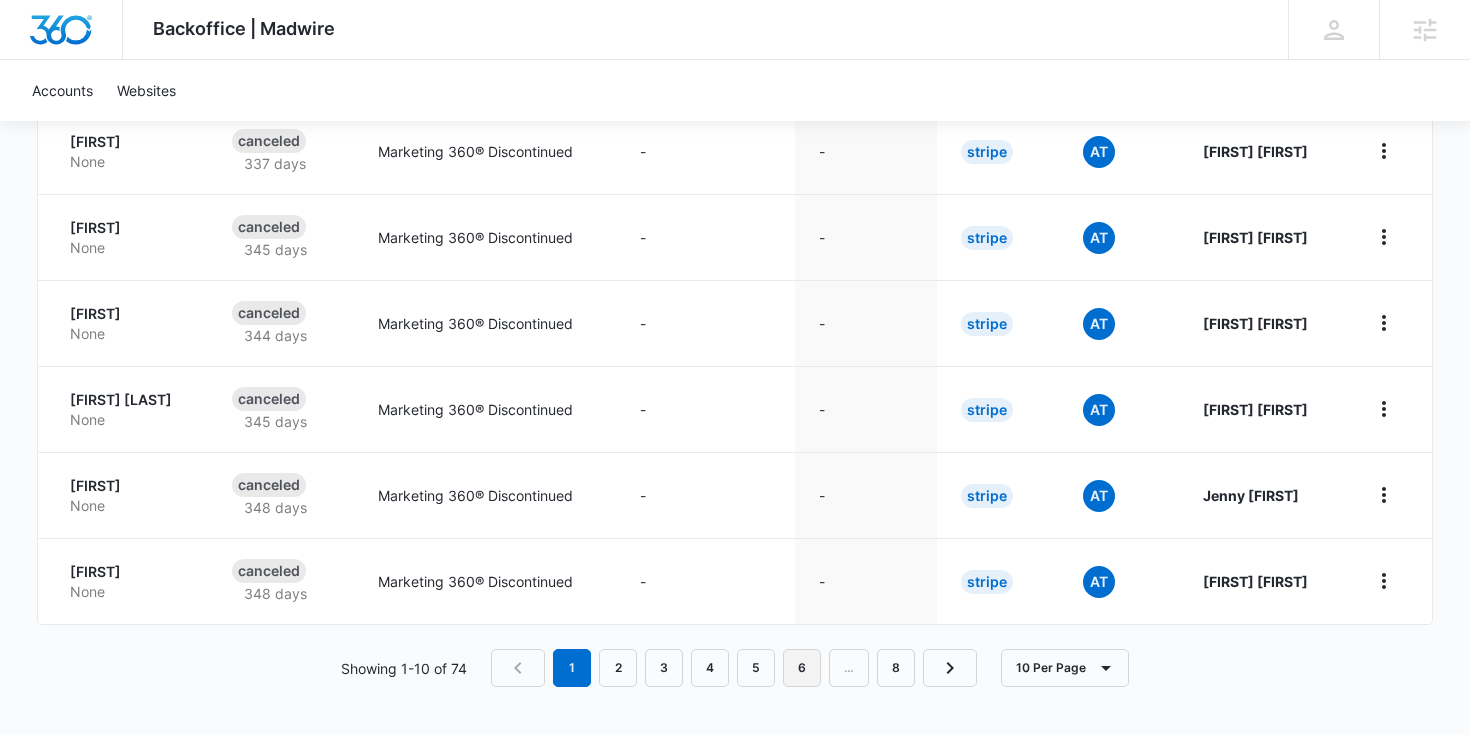click on "6" at bounding box center (802, 668) 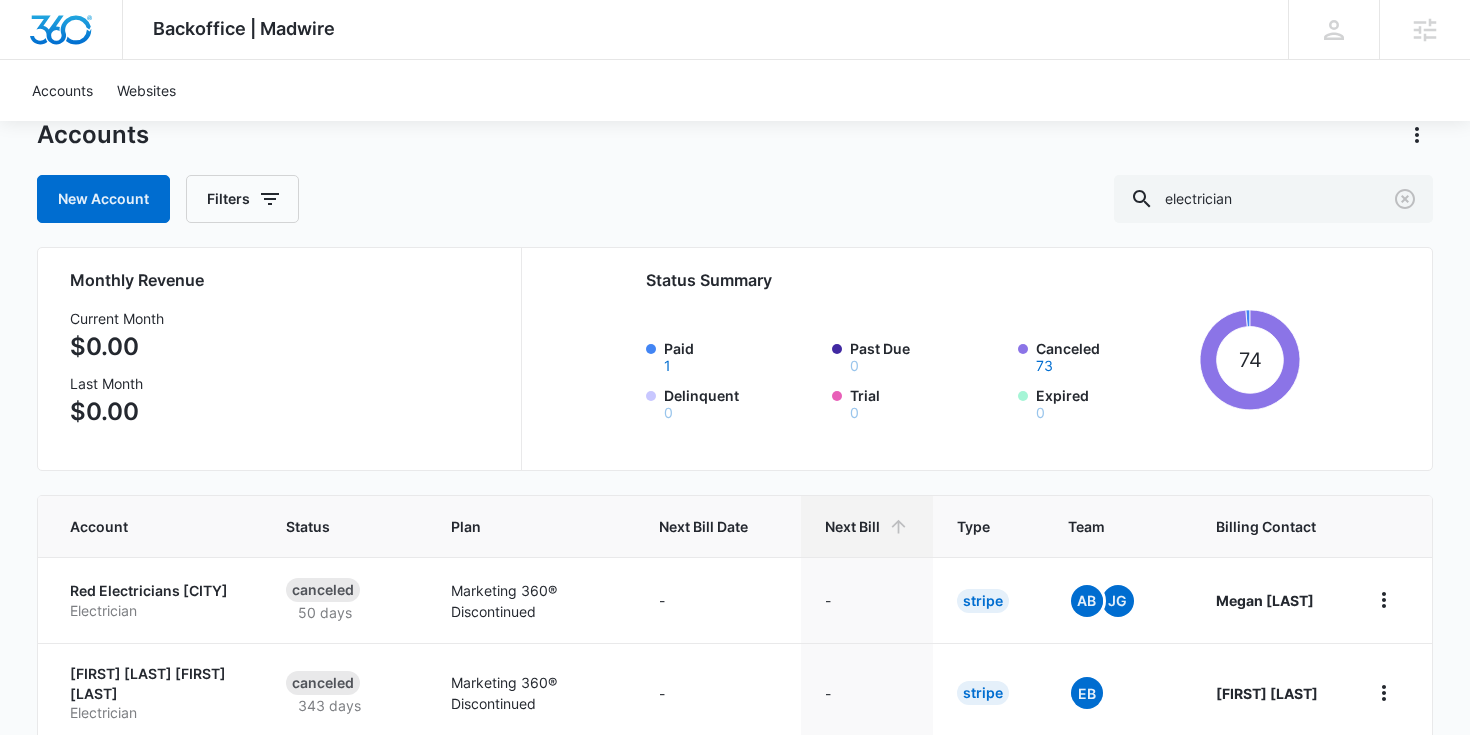 scroll, scrollTop: 0, scrollLeft: 0, axis: both 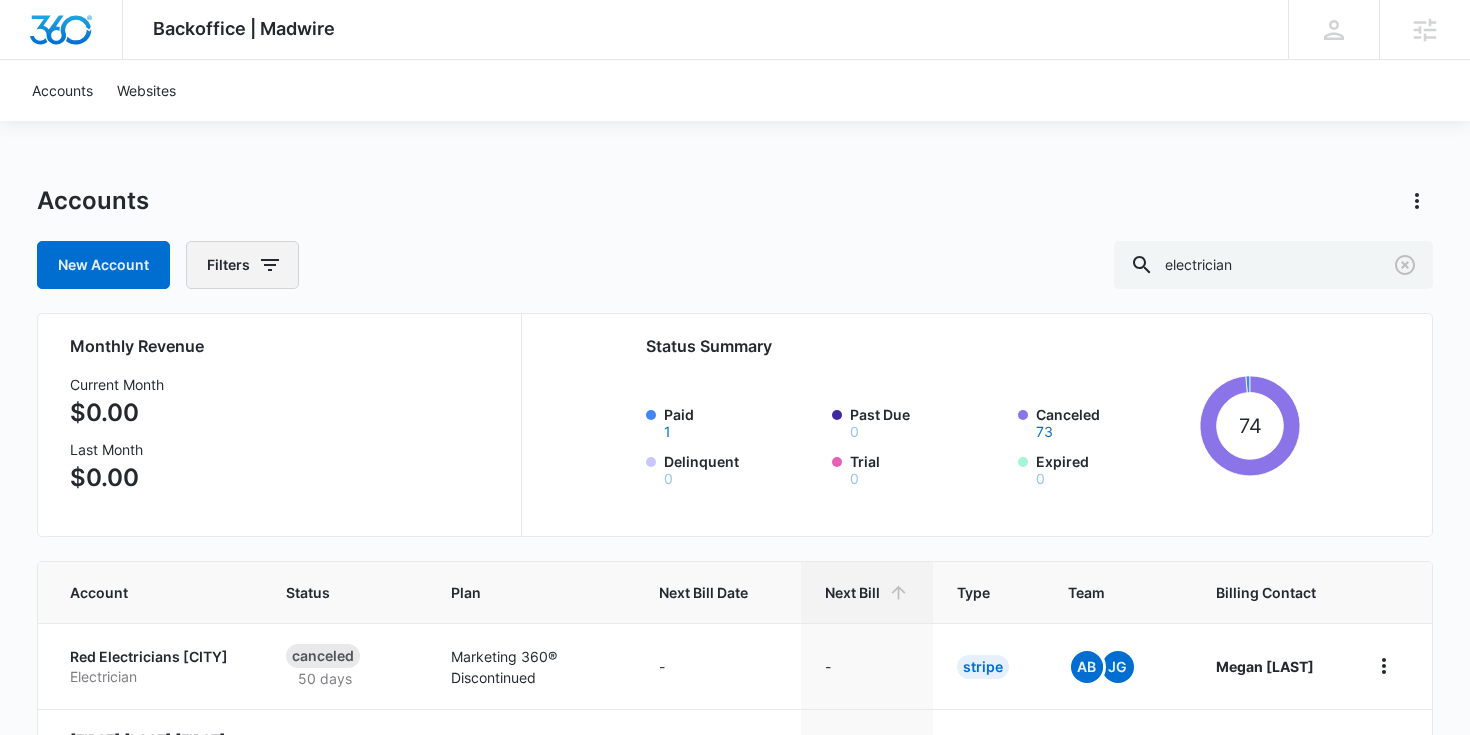 click on "Filters" at bounding box center [242, 265] 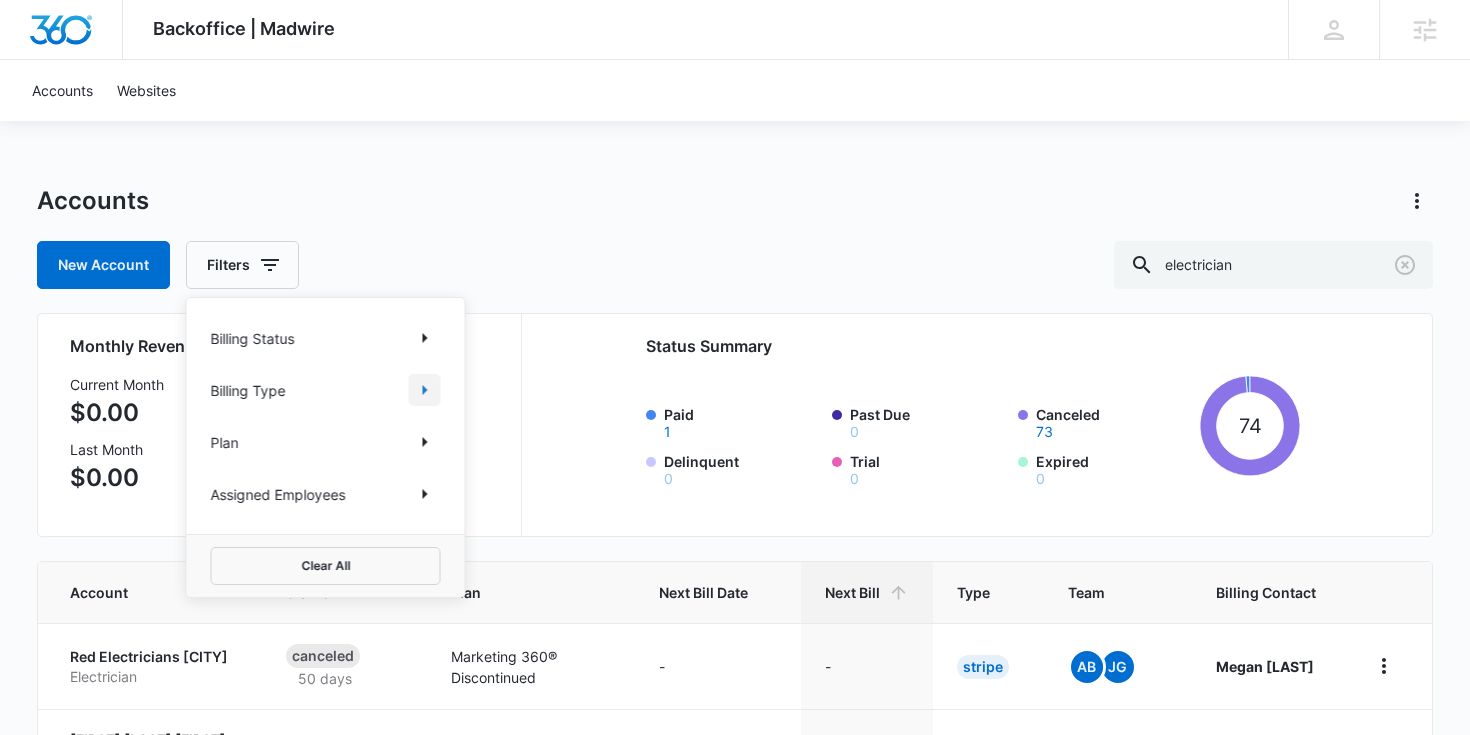 click 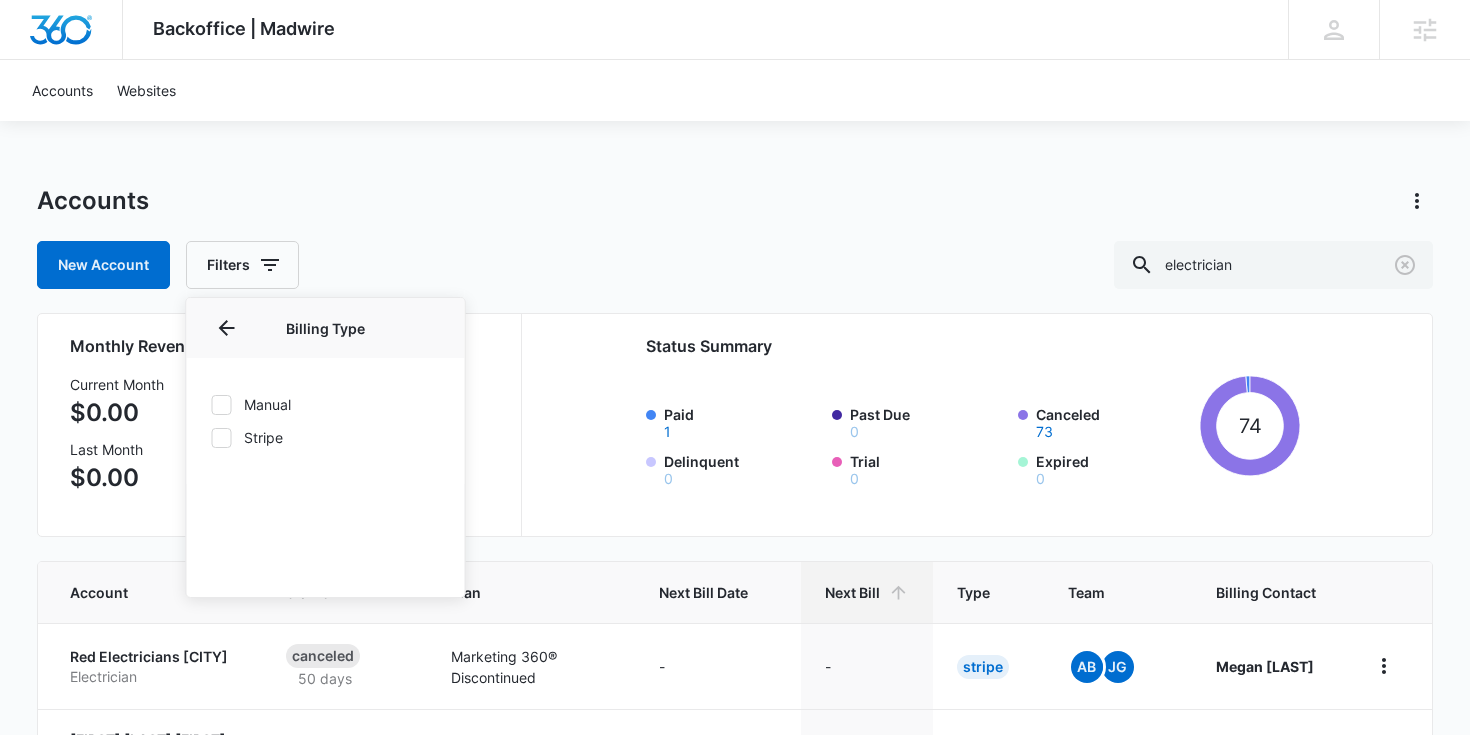 click on "New Account Filters Billing Status Billing Type Billing Type Manual Stripe Plan Assigned Employees Clear All electrician" at bounding box center (735, 265) 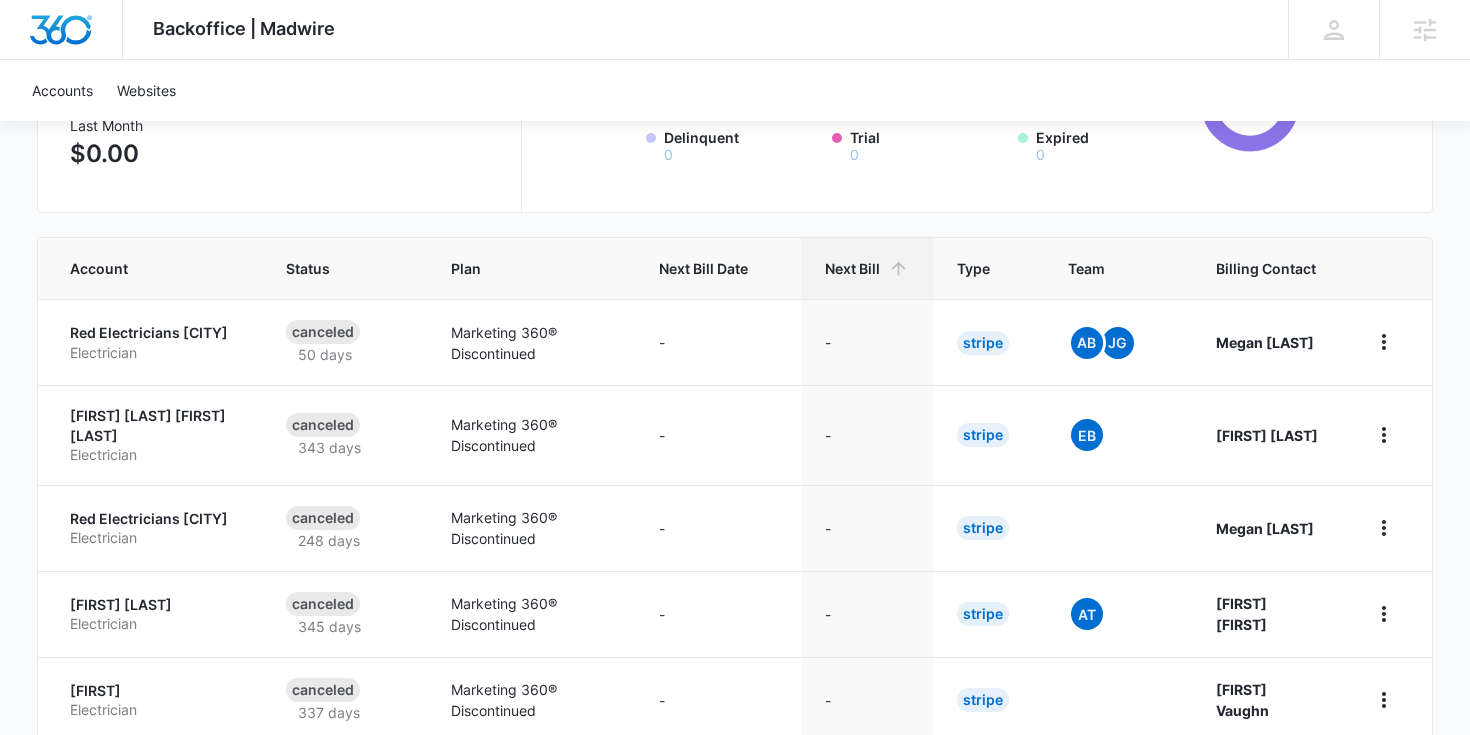 scroll, scrollTop: 1048, scrollLeft: 0, axis: vertical 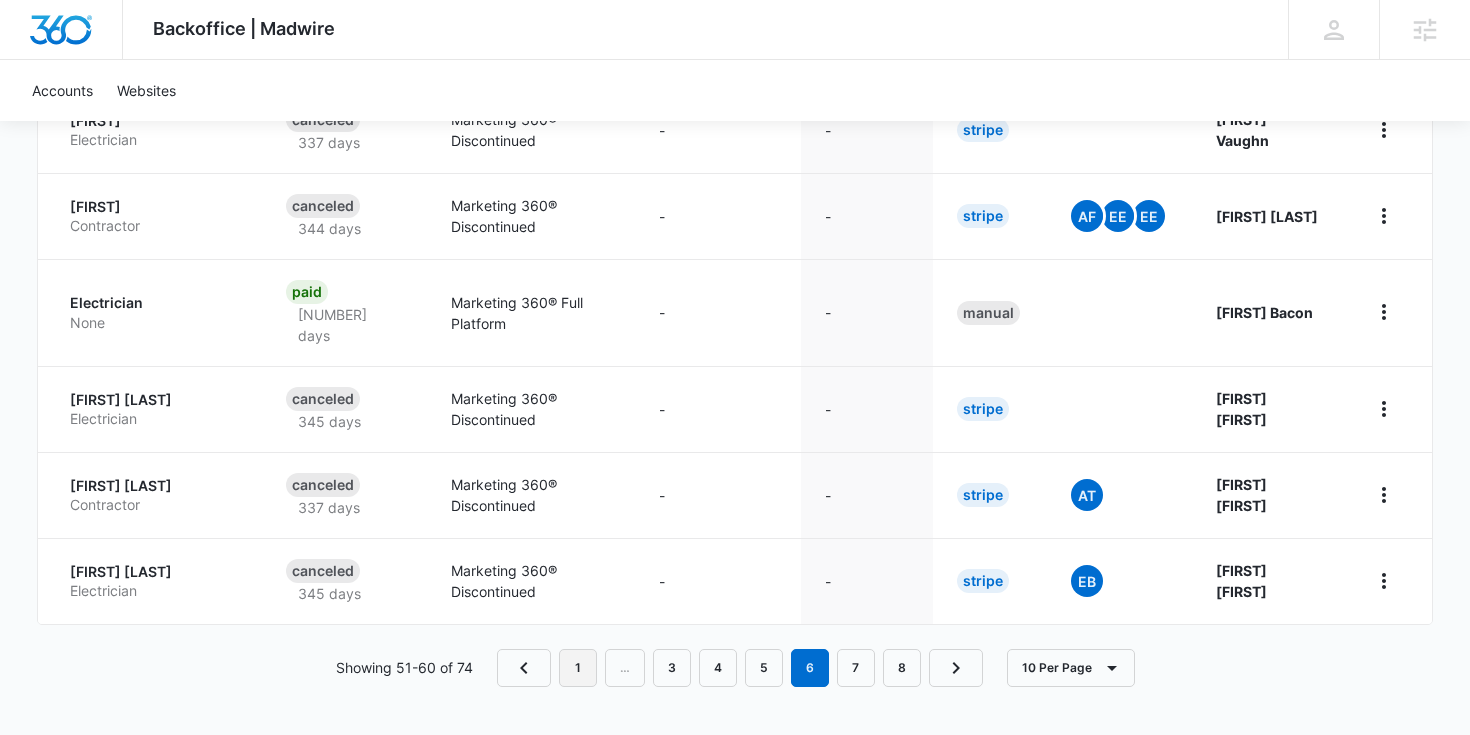 click on "1" at bounding box center [578, 668] 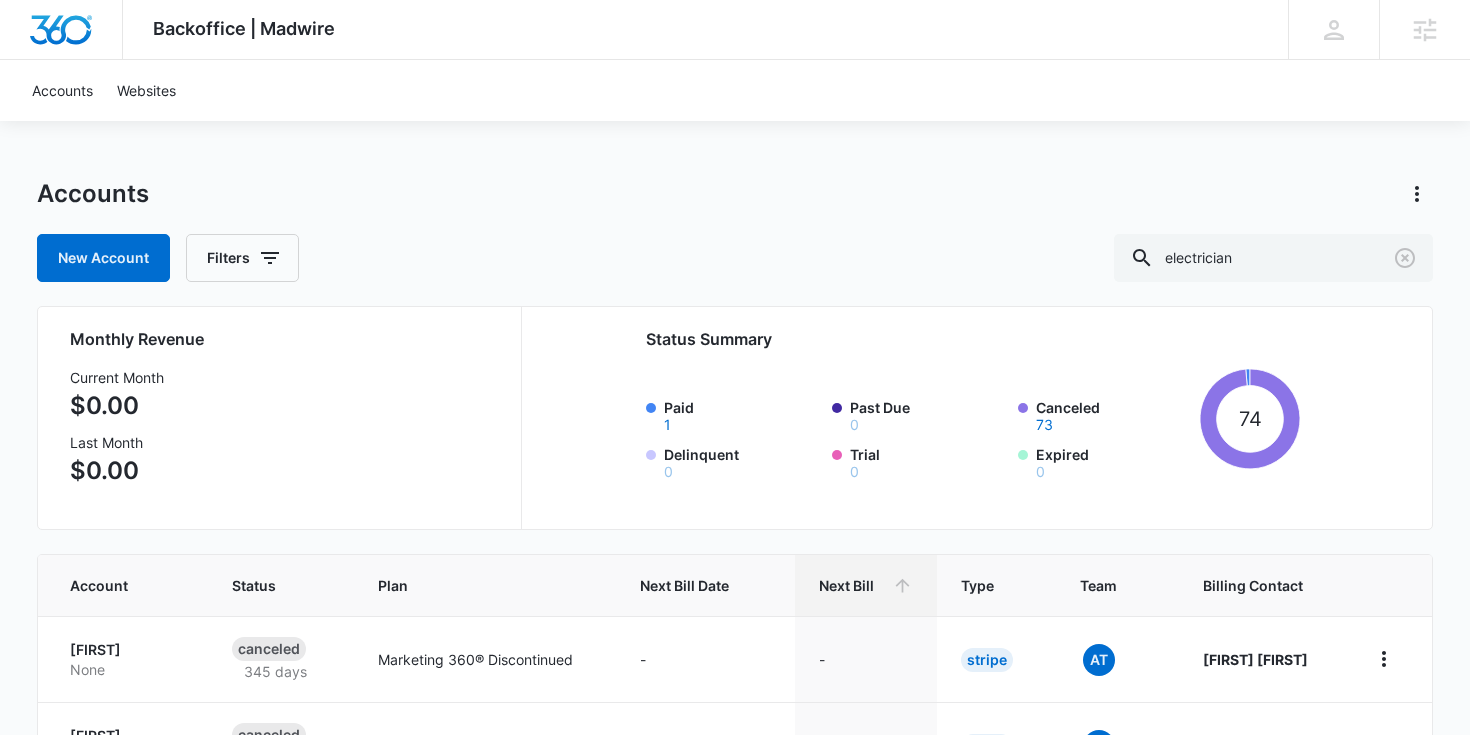 scroll, scrollTop: 0, scrollLeft: 0, axis: both 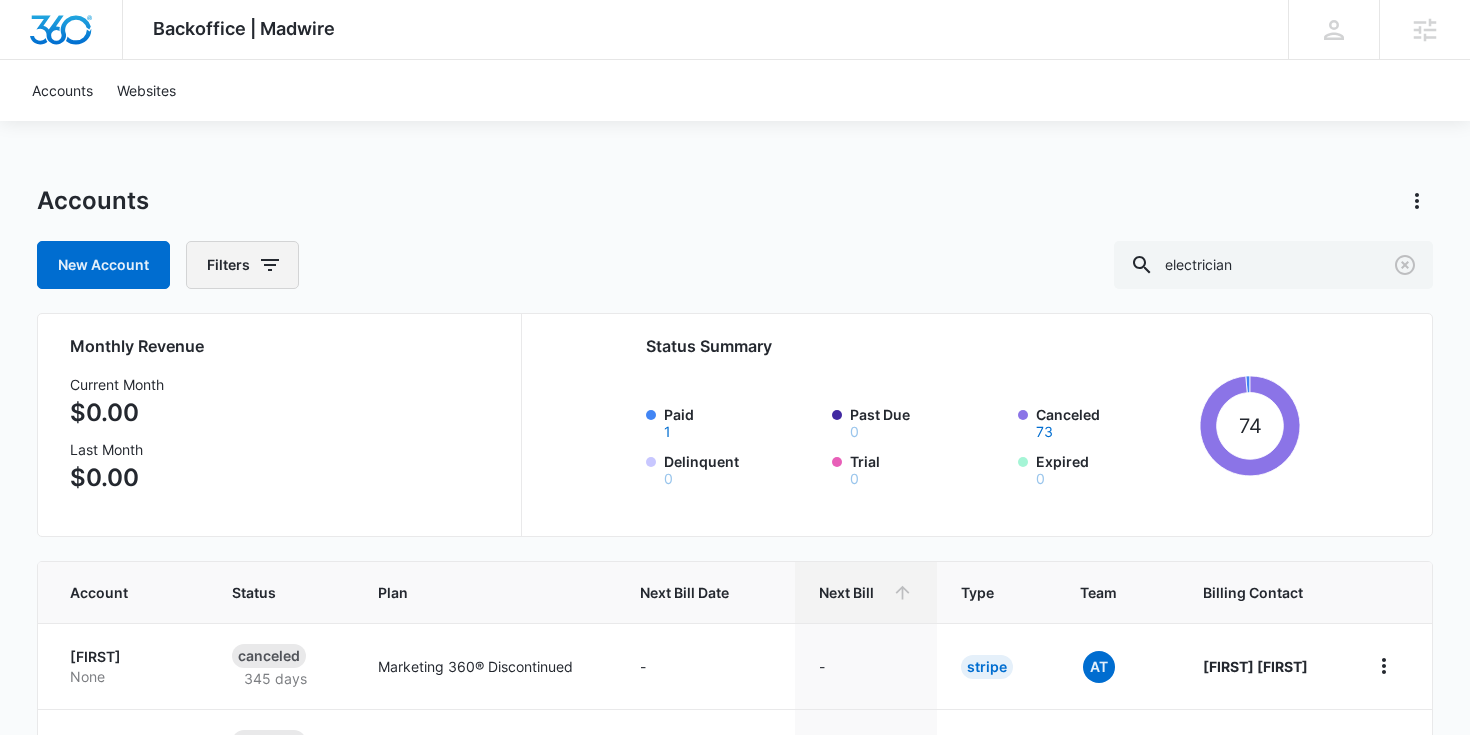 click on "Filters" at bounding box center [242, 265] 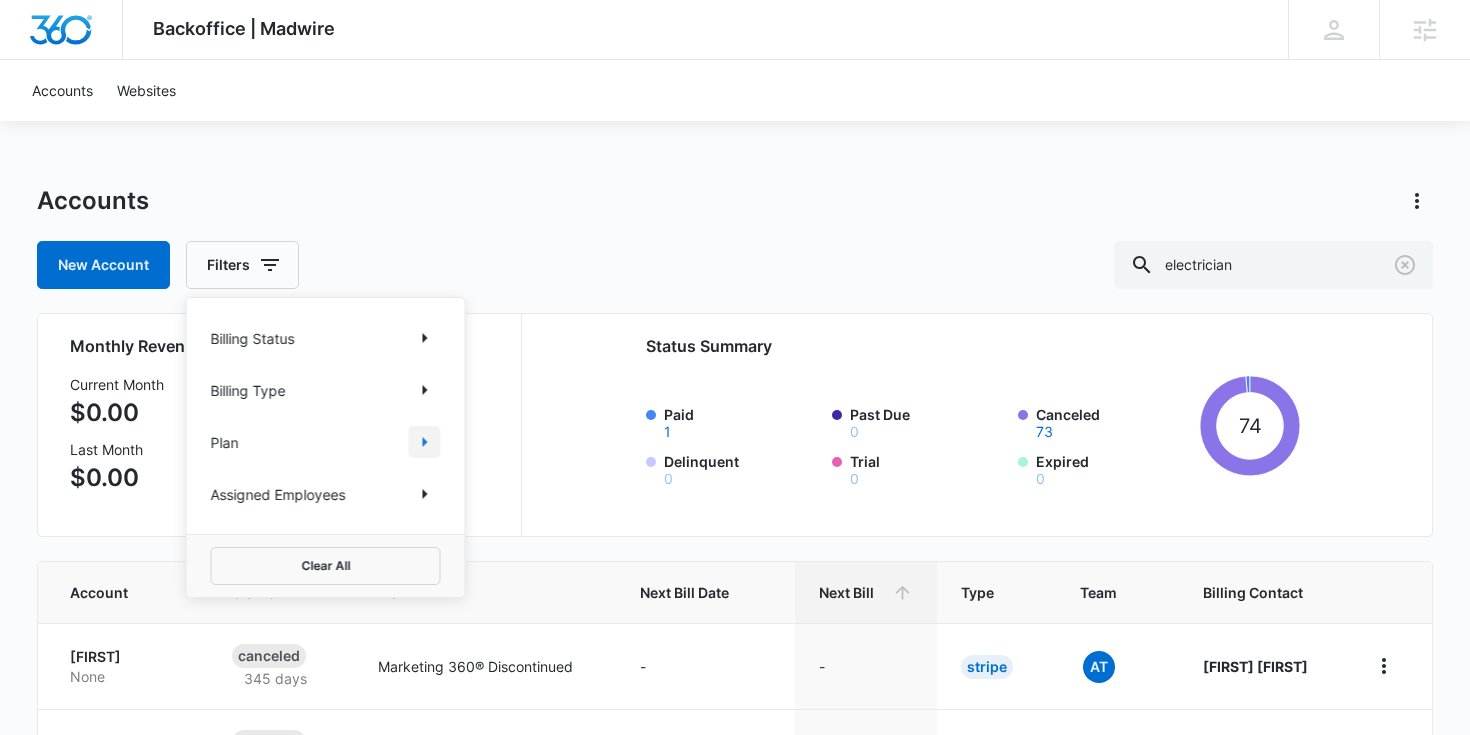 click 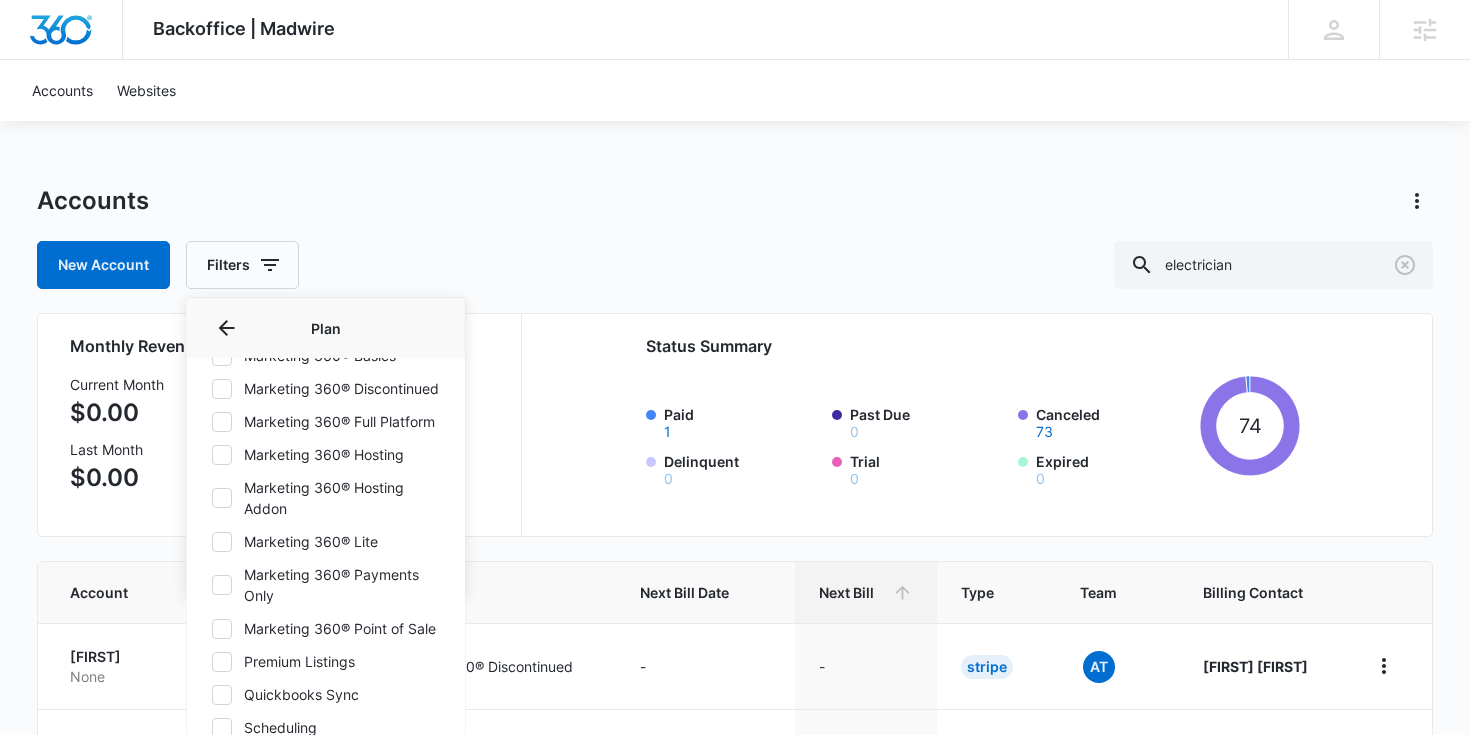 scroll, scrollTop: 679, scrollLeft: 0, axis: vertical 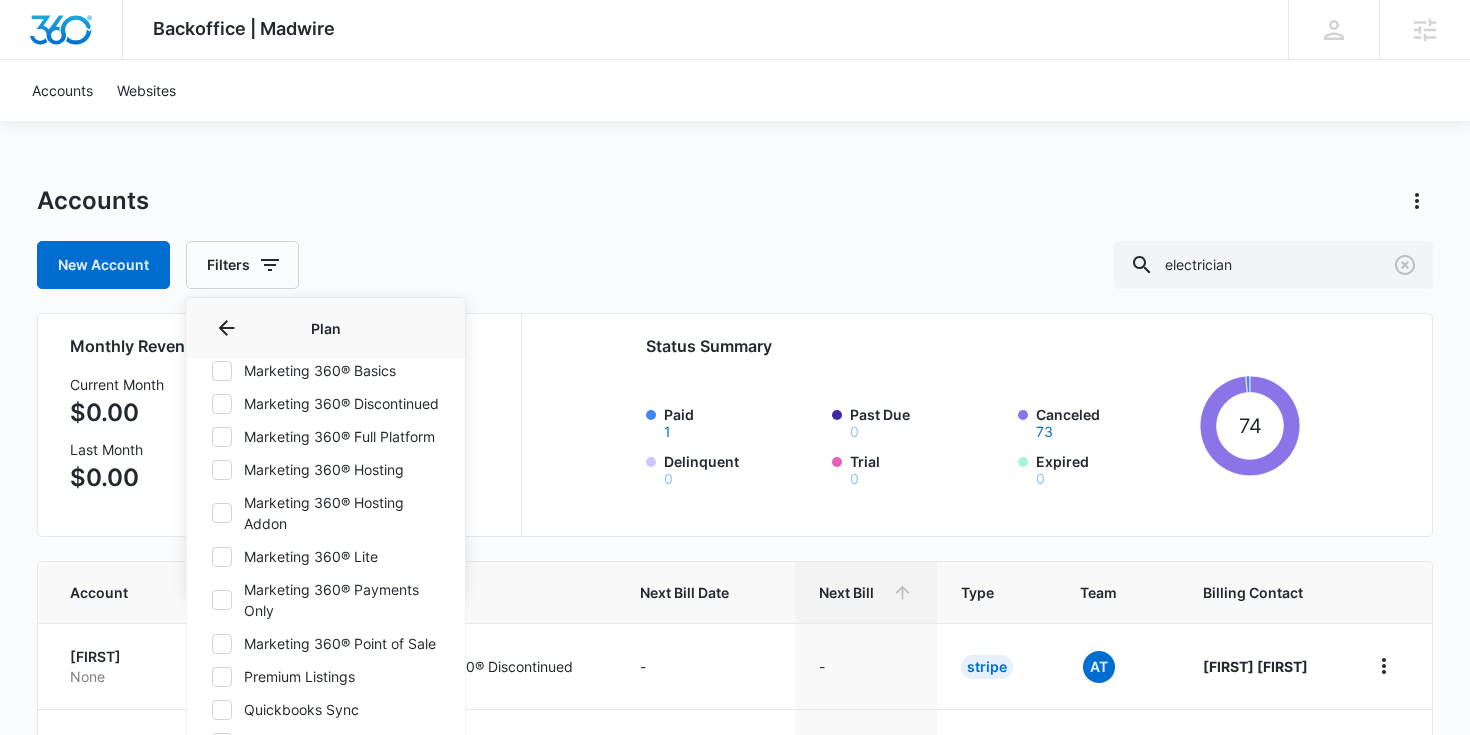 click on "Marketing 360® Basics" at bounding box center (326, 370) 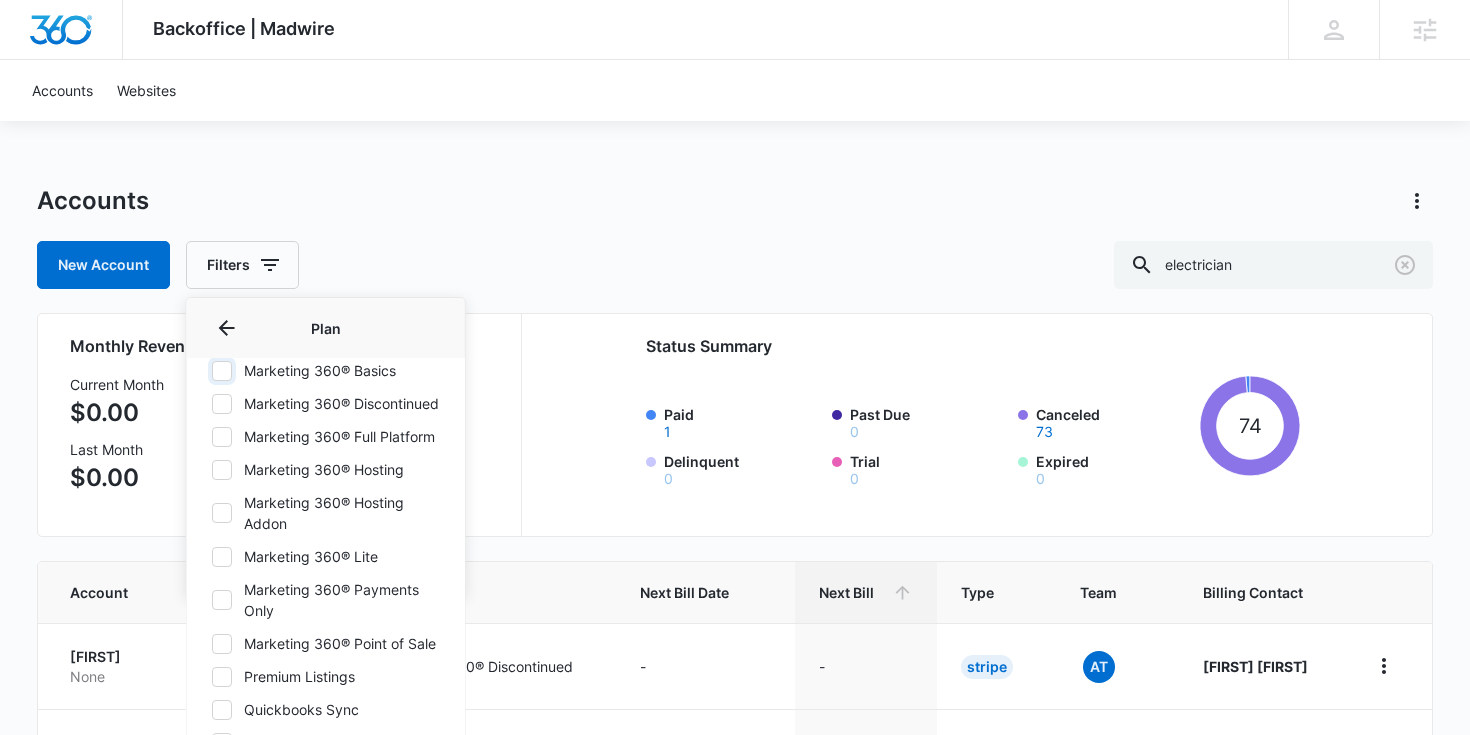 click on "Marketing 360® Basics" at bounding box center (211, 370) 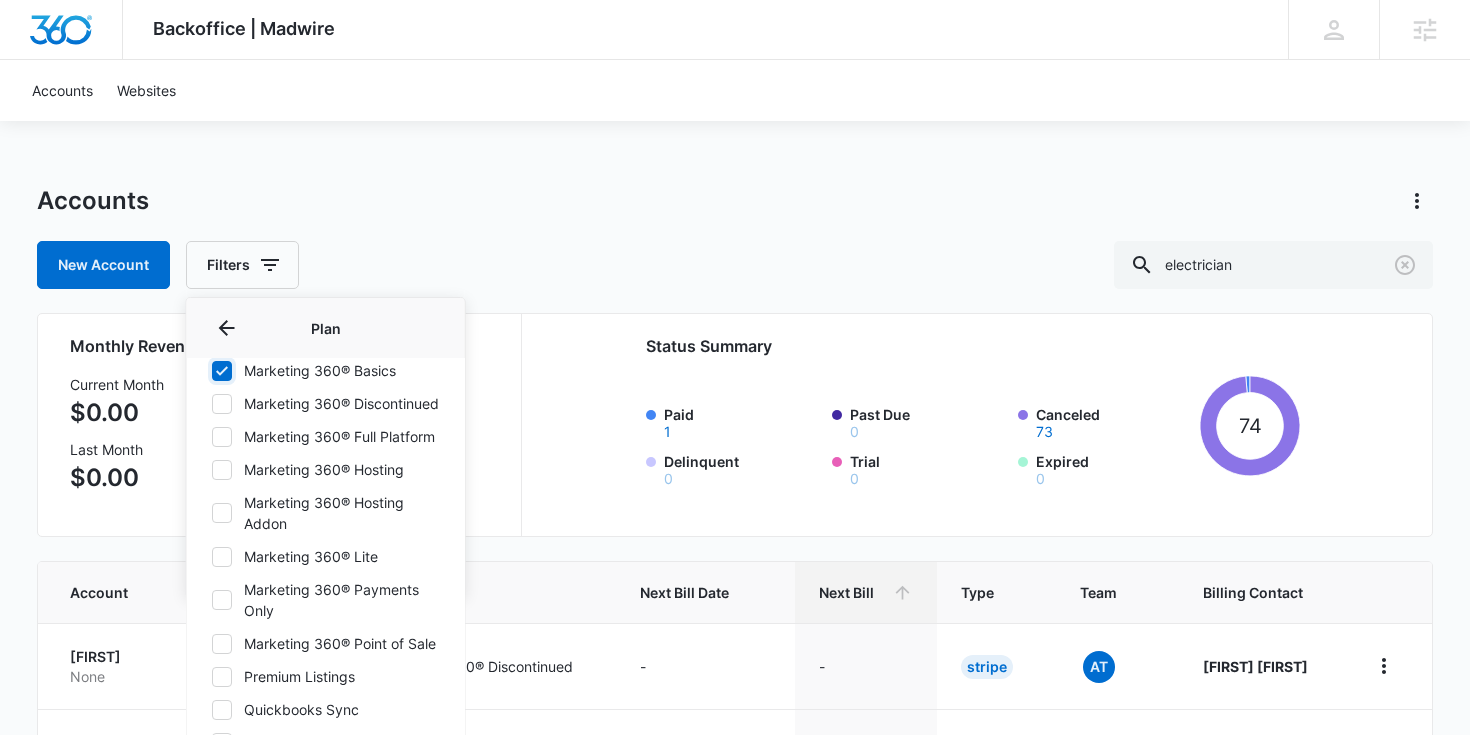 checkbox on "true" 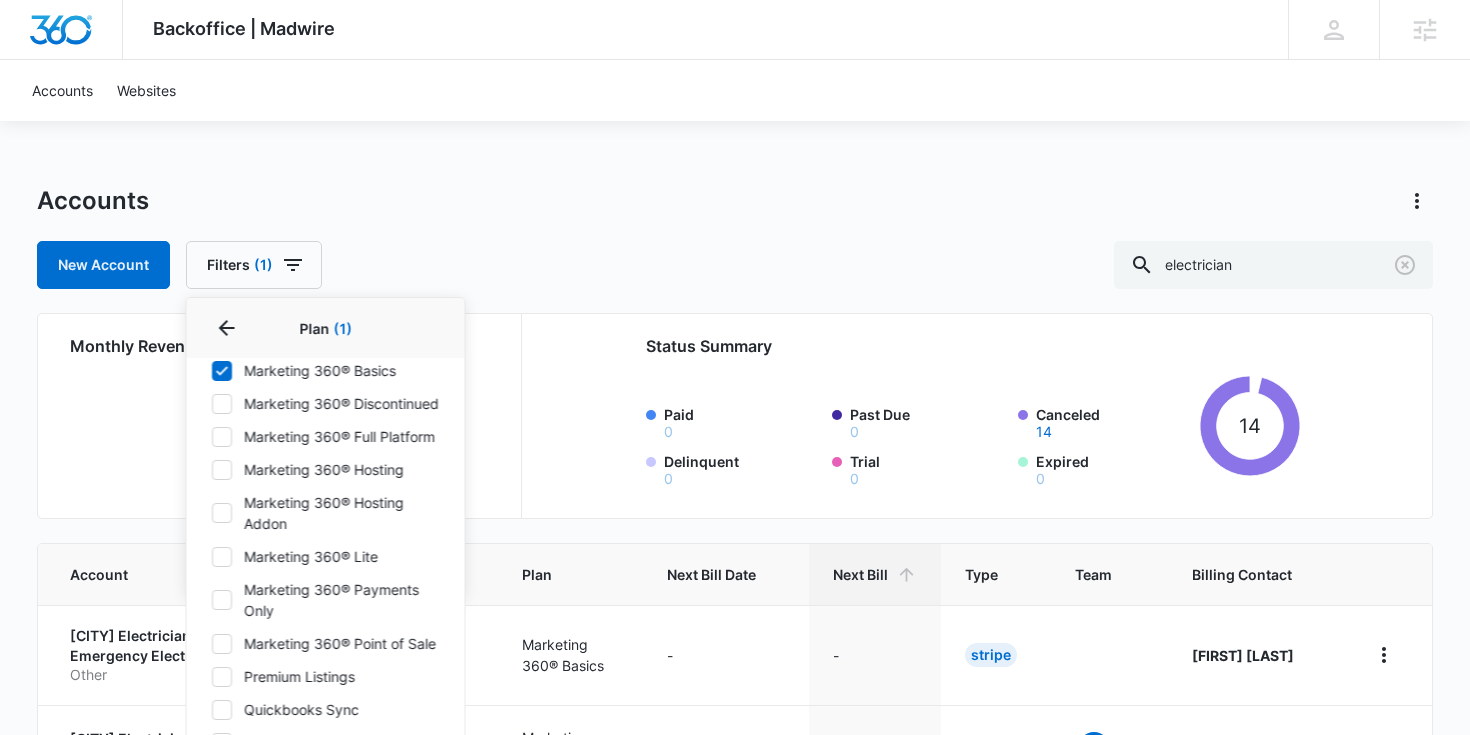 click on "[FIRST] [LAST]" at bounding box center [735, 265] 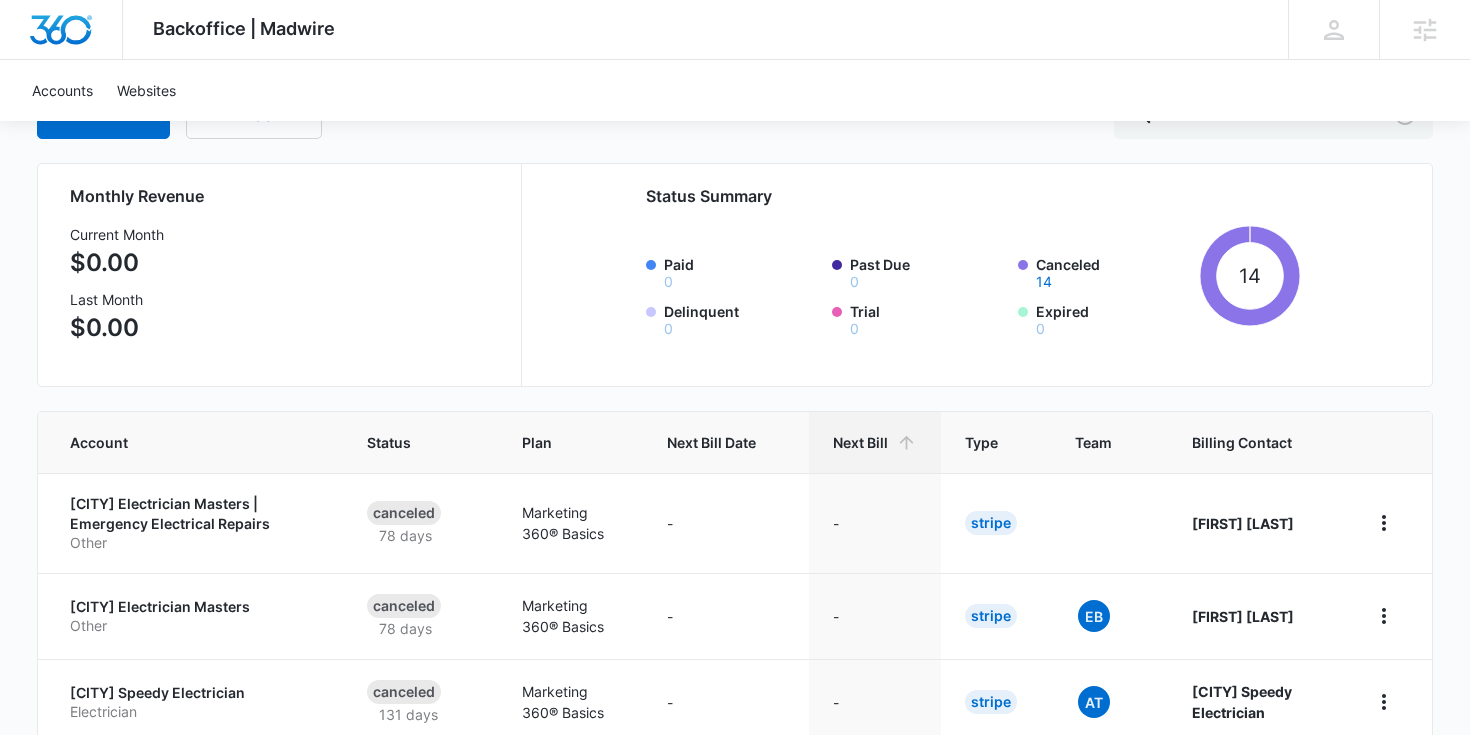 scroll, scrollTop: 0, scrollLeft: 0, axis: both 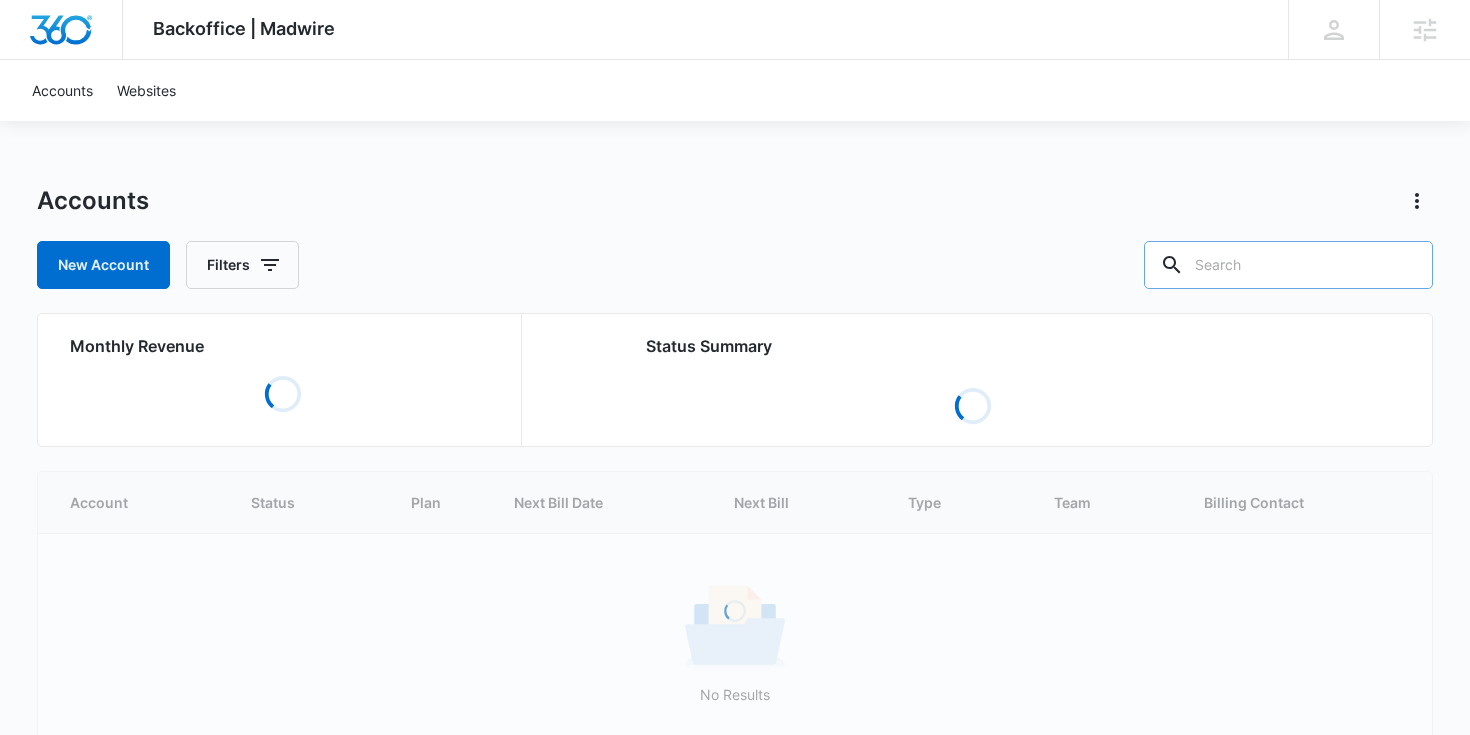 click at bounding box center [1288, 265] 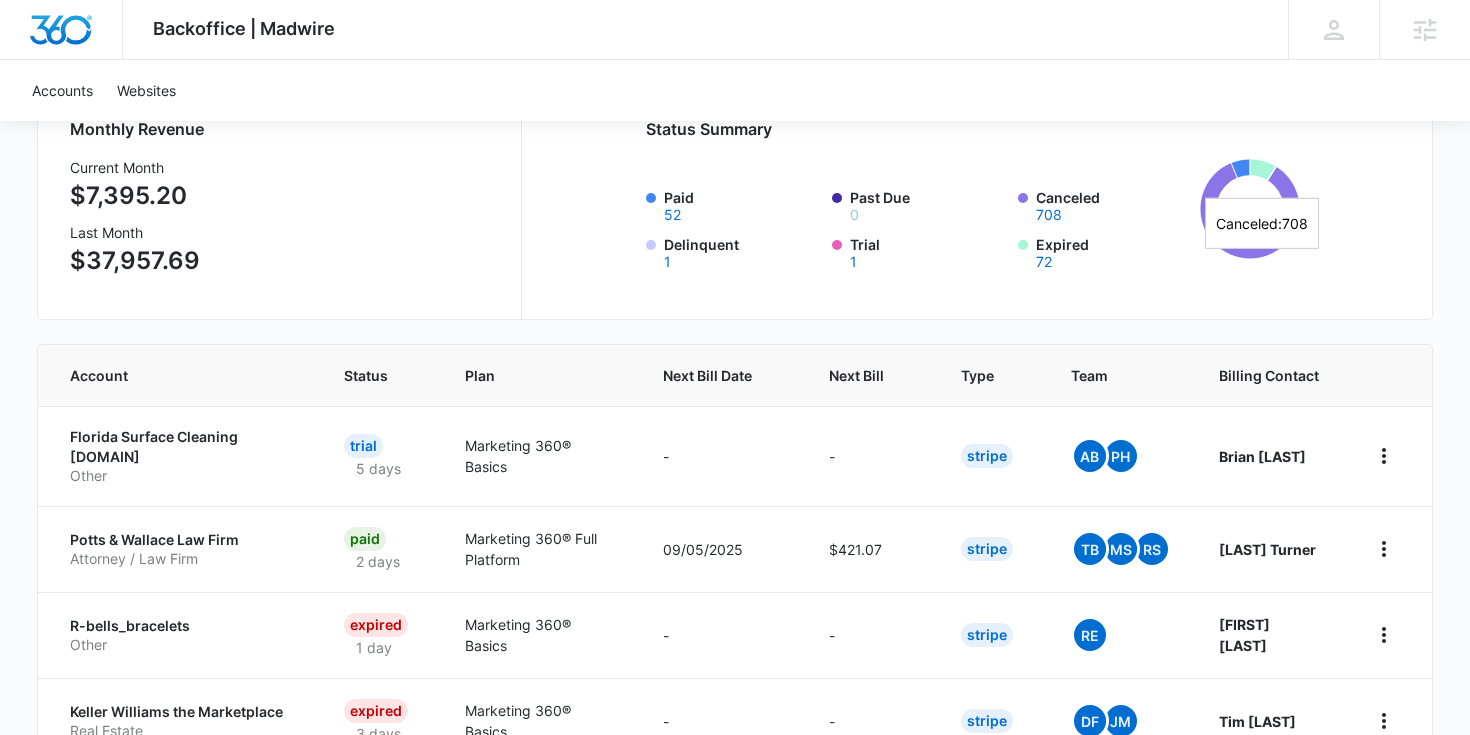 scroll, scrollTop: 0, scrollLeft: 0, axis: both 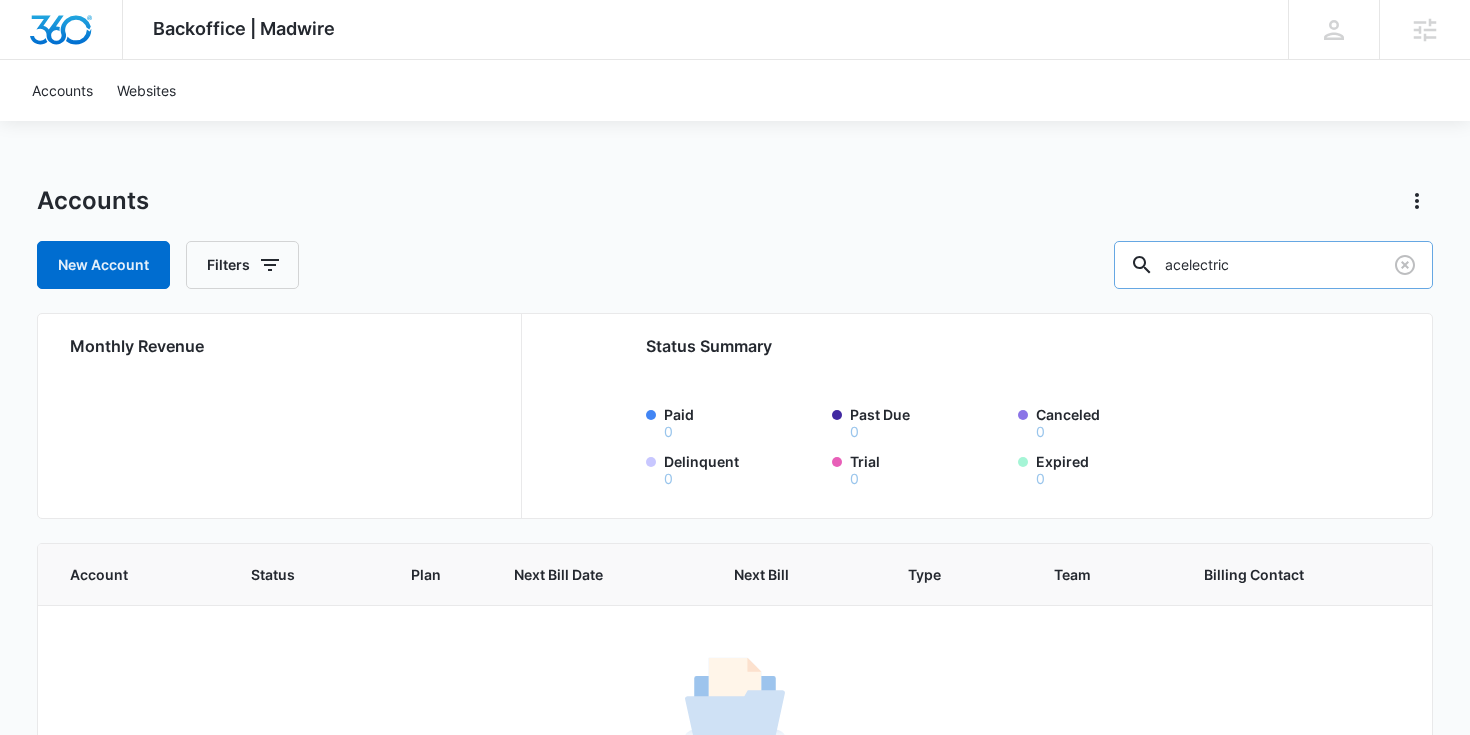 click on "acelectric" at bounding box center (1273, 265) 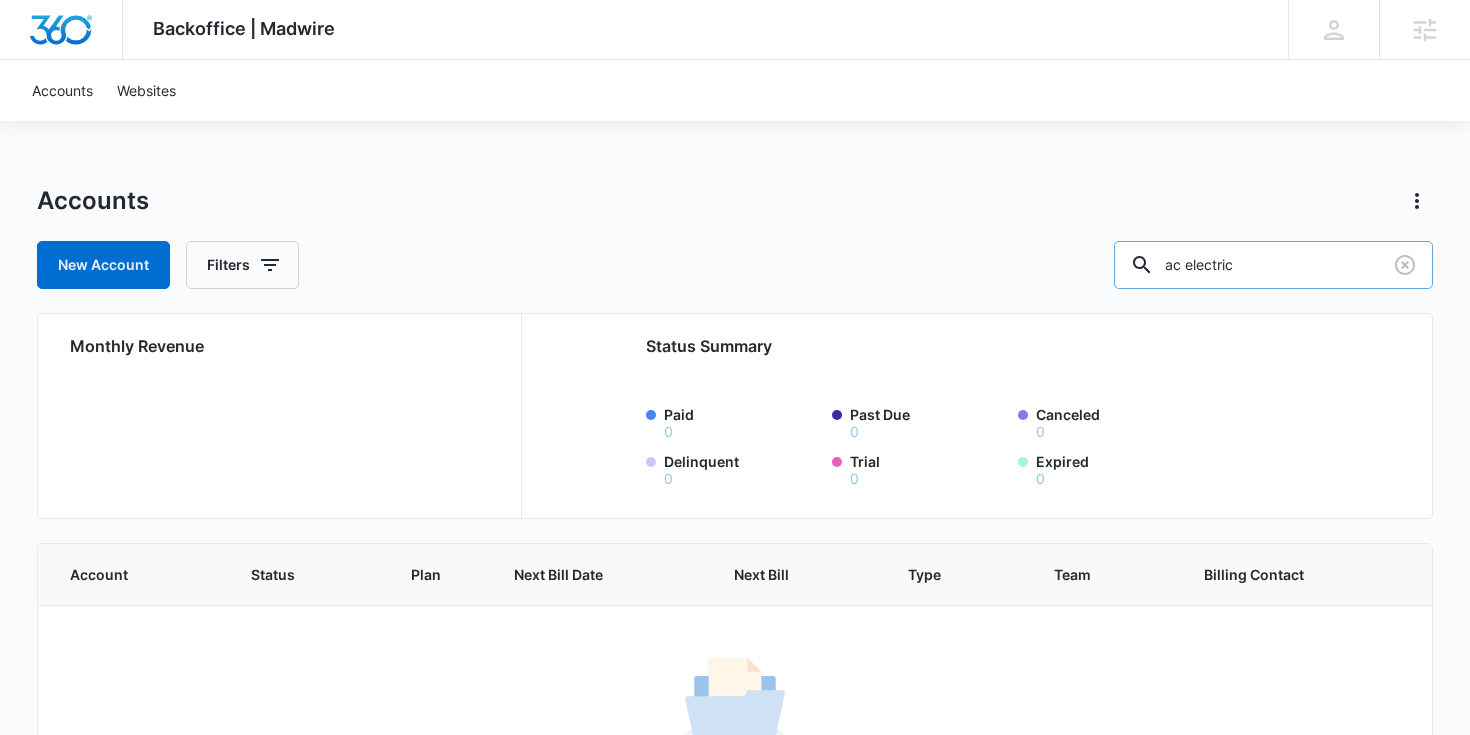 type on "ac electric" 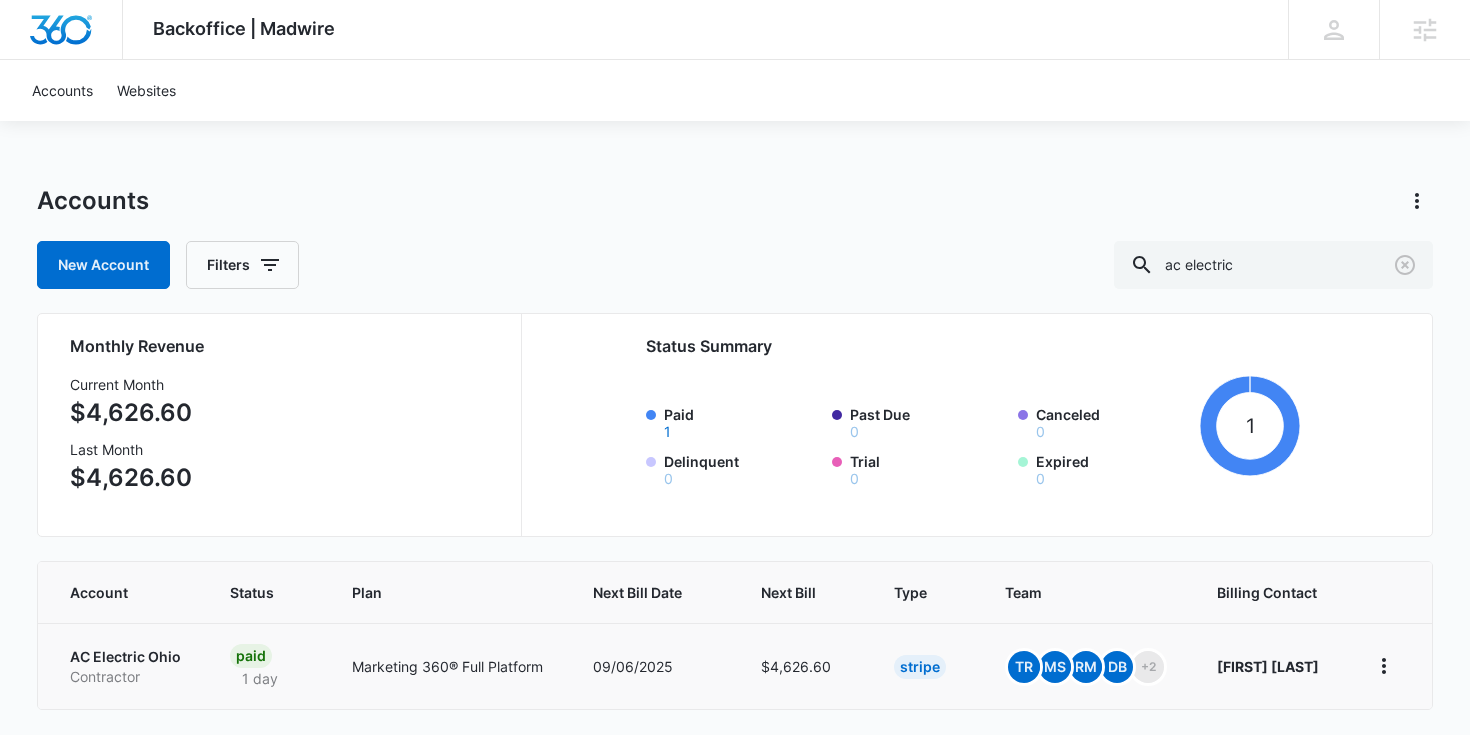 click on "AC Electric Ohio" at bounding box center (126, 657) 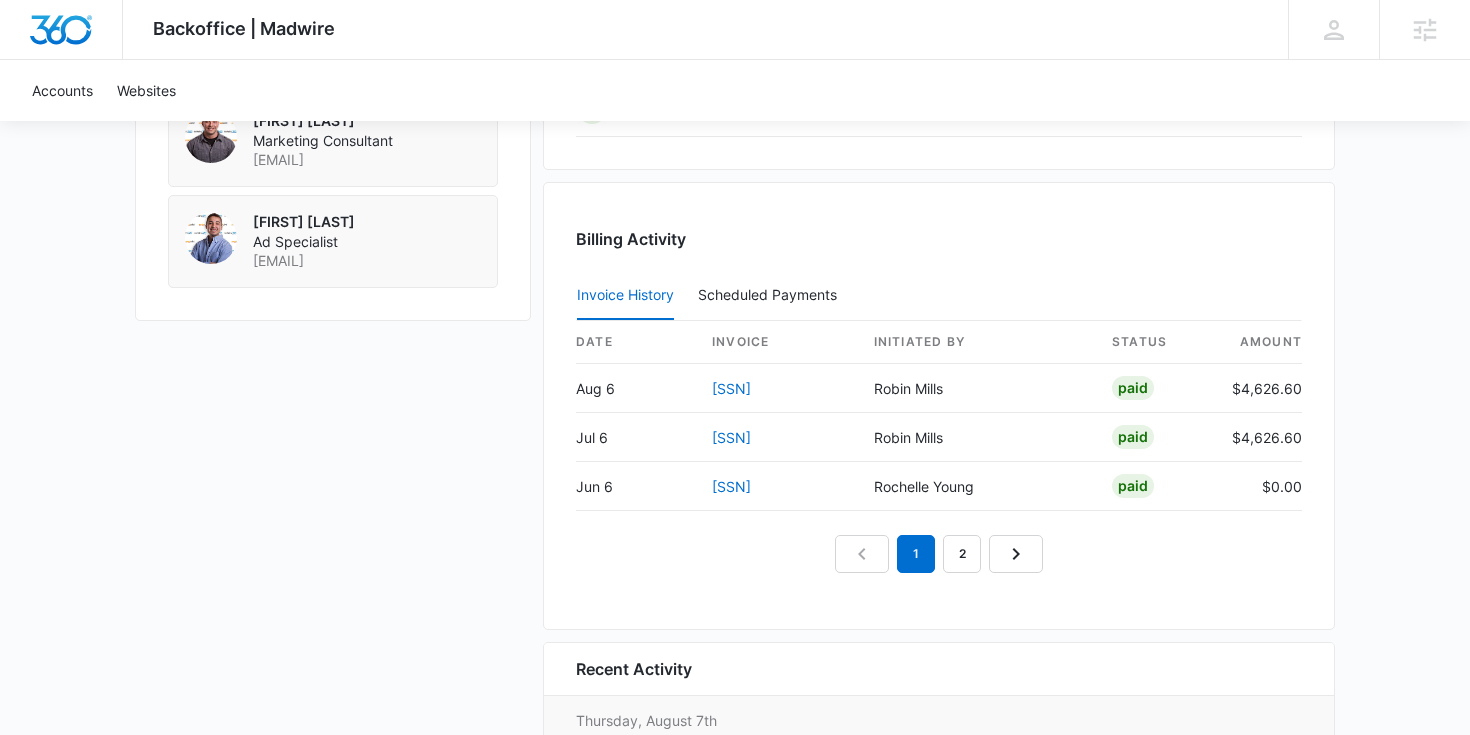 scroll, scrollTop: 1883, scrollLeft: 0, axis: vertical 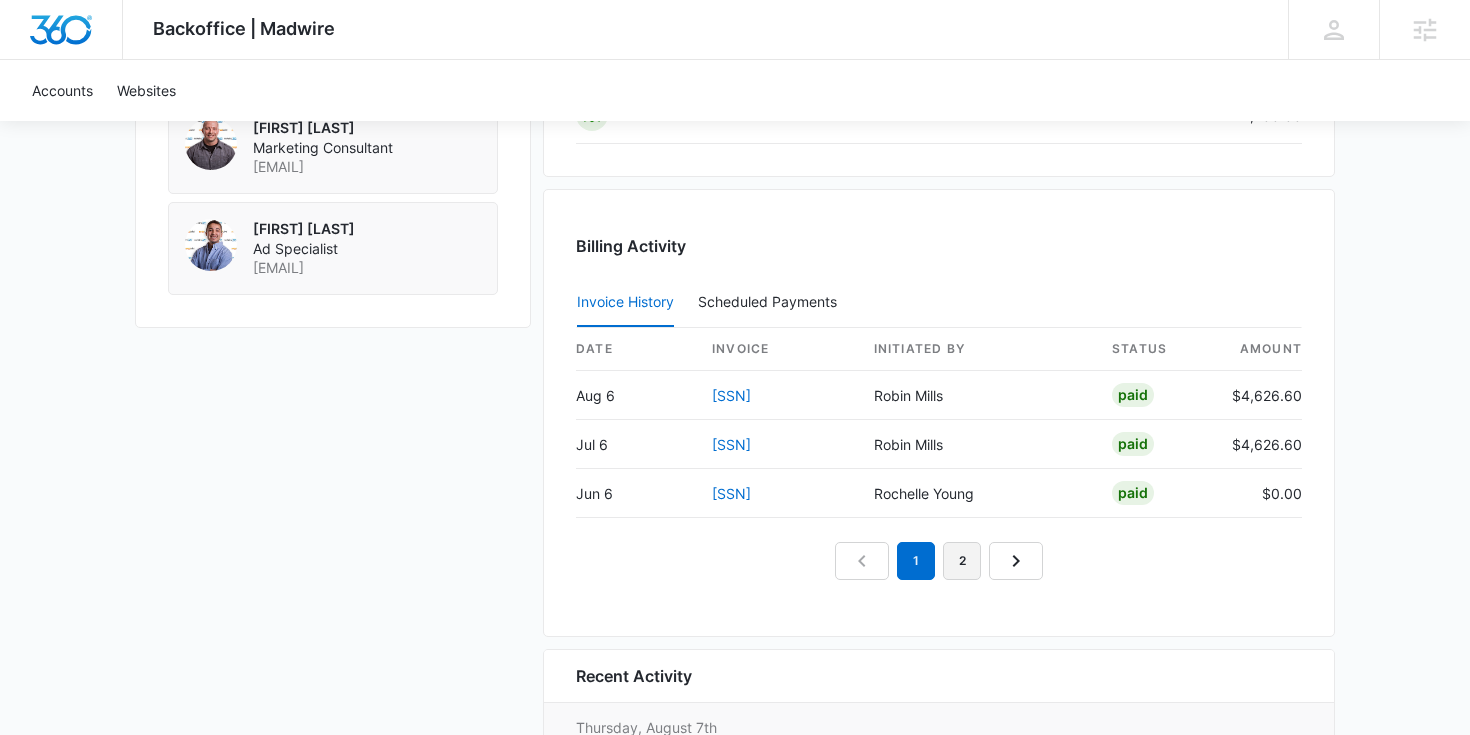 click on "2" at bounding box center [962, 561] 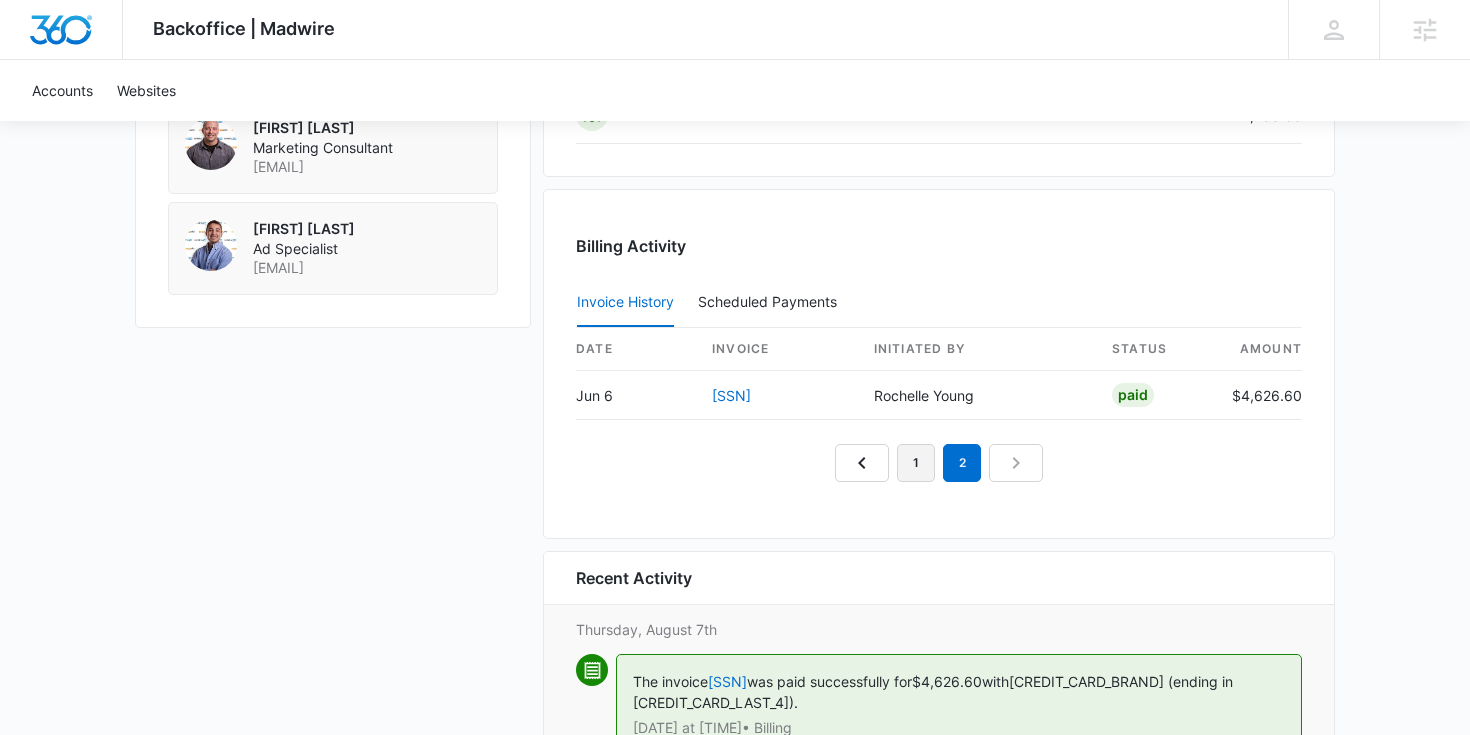 click on "1" at bounding box center (916, 463) 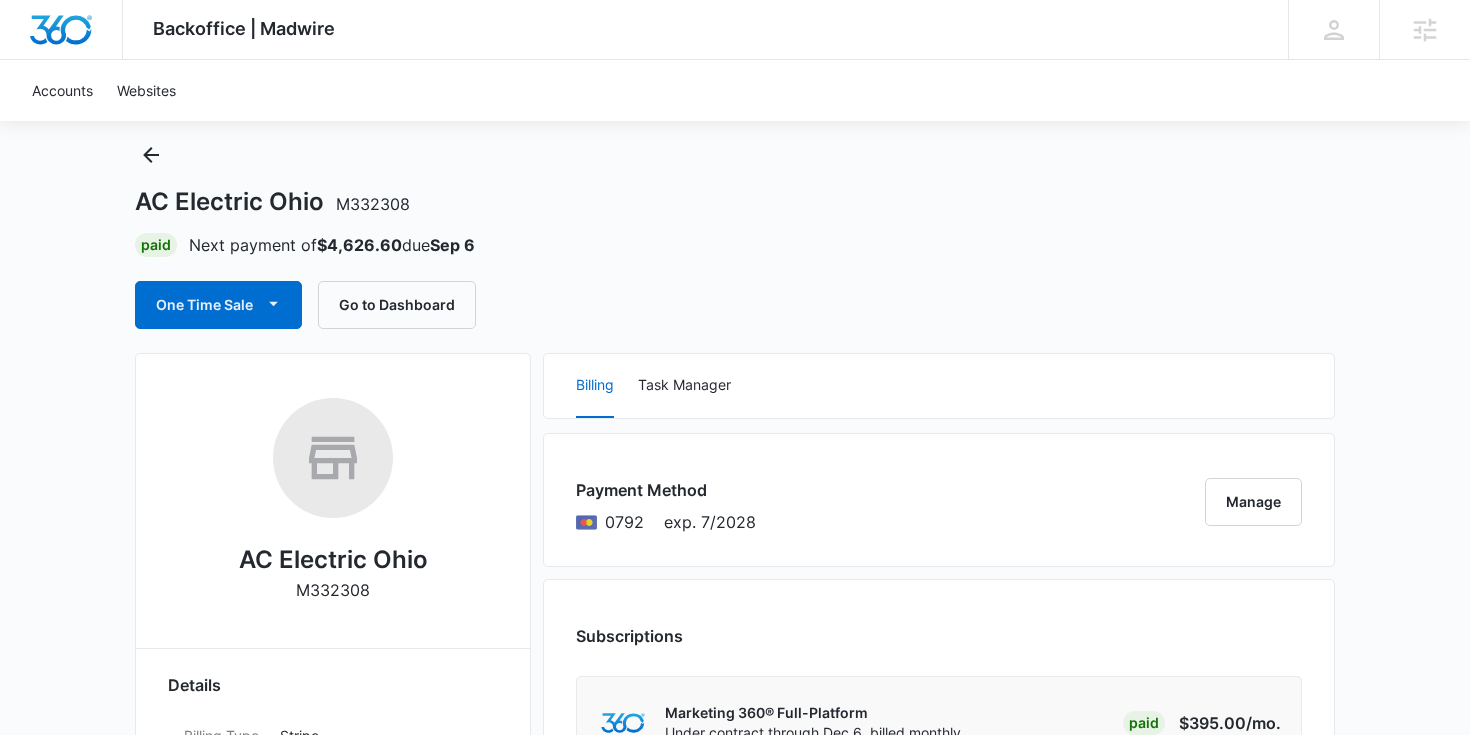 scroll, scrollTop: 42, scrollLeft: 0, axis: vertical 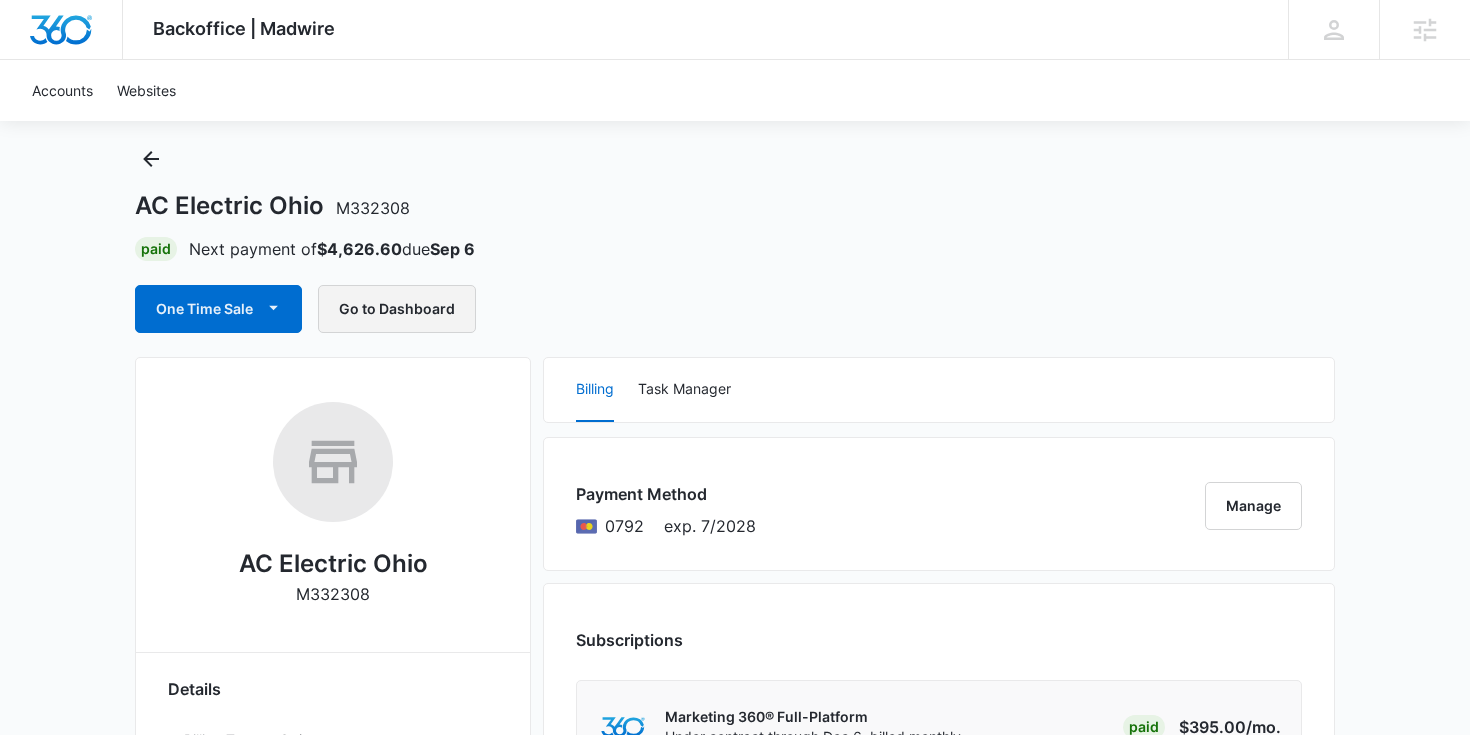 click on "Go to Dashboard" at bounding box center (397, 309) 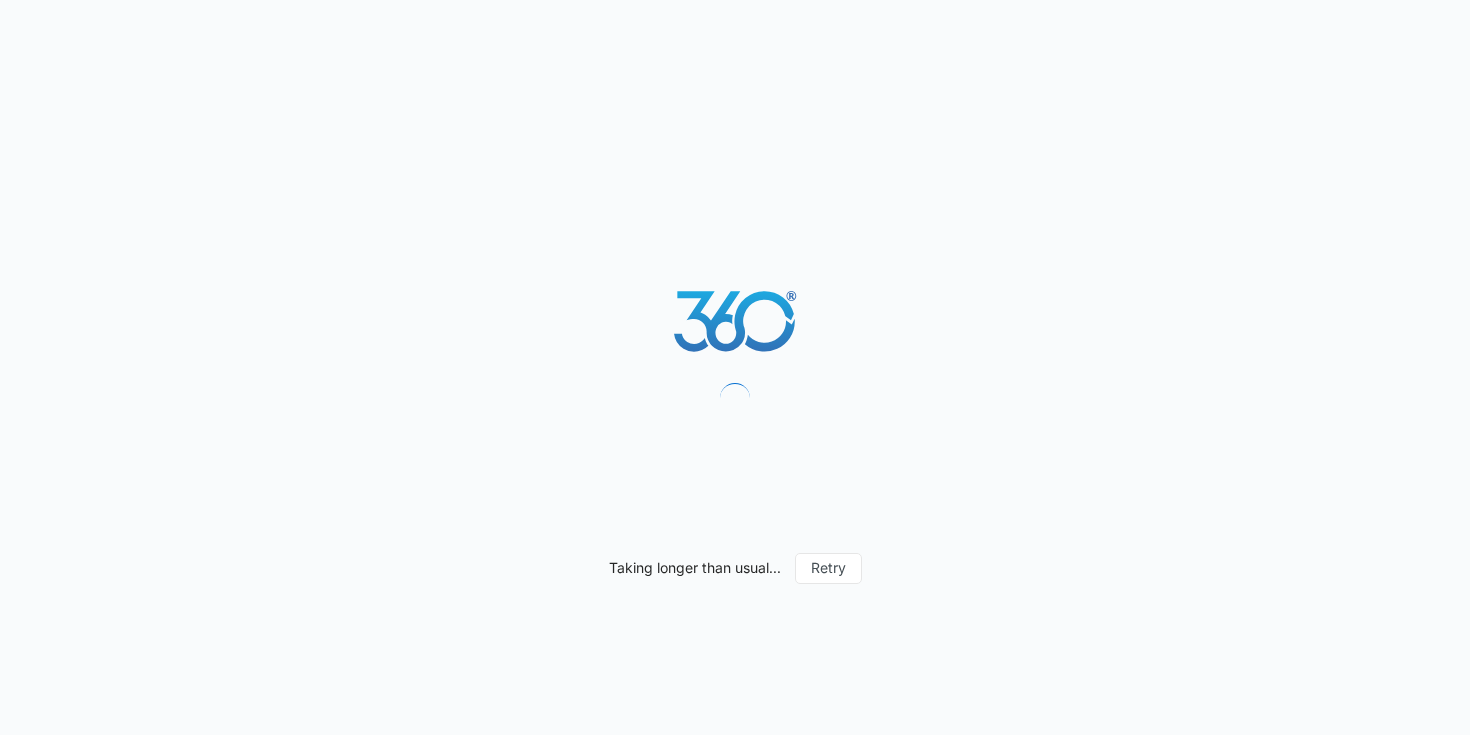 scroll, scrollTop: 0, scrollLeft: 0, axis: both 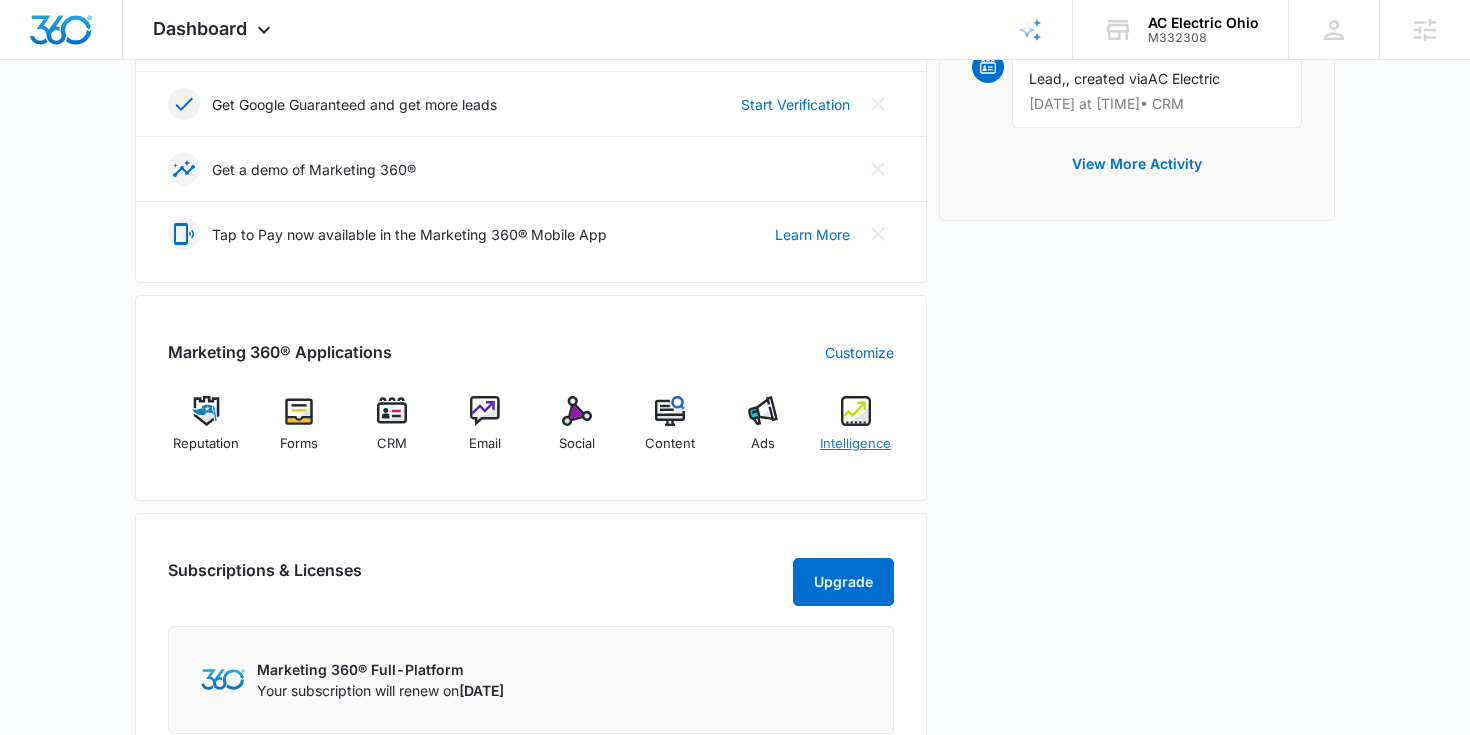 click on "Intelligence" at bounding box center [855, 432] 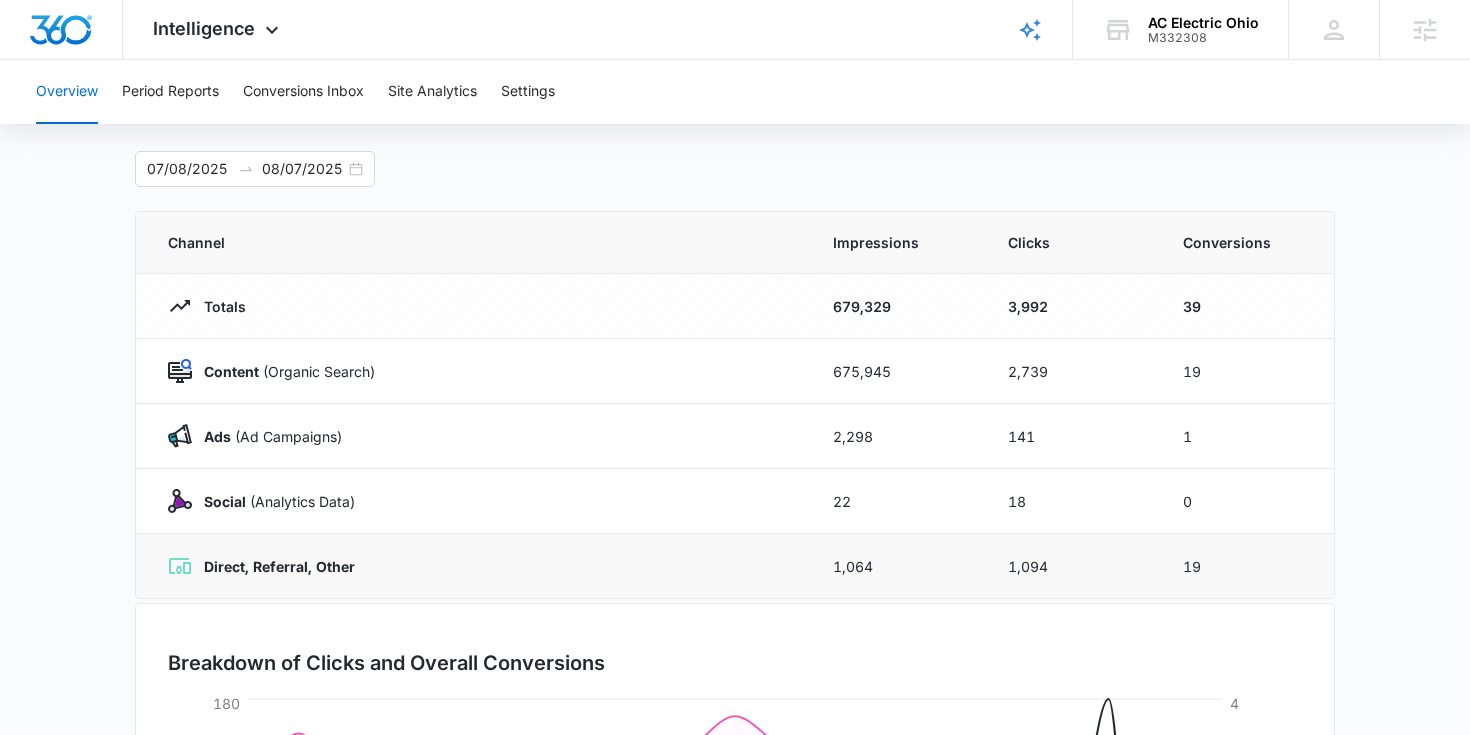 scroll, scrollTop: 90, scrollLeft: 0, axis: vertical 